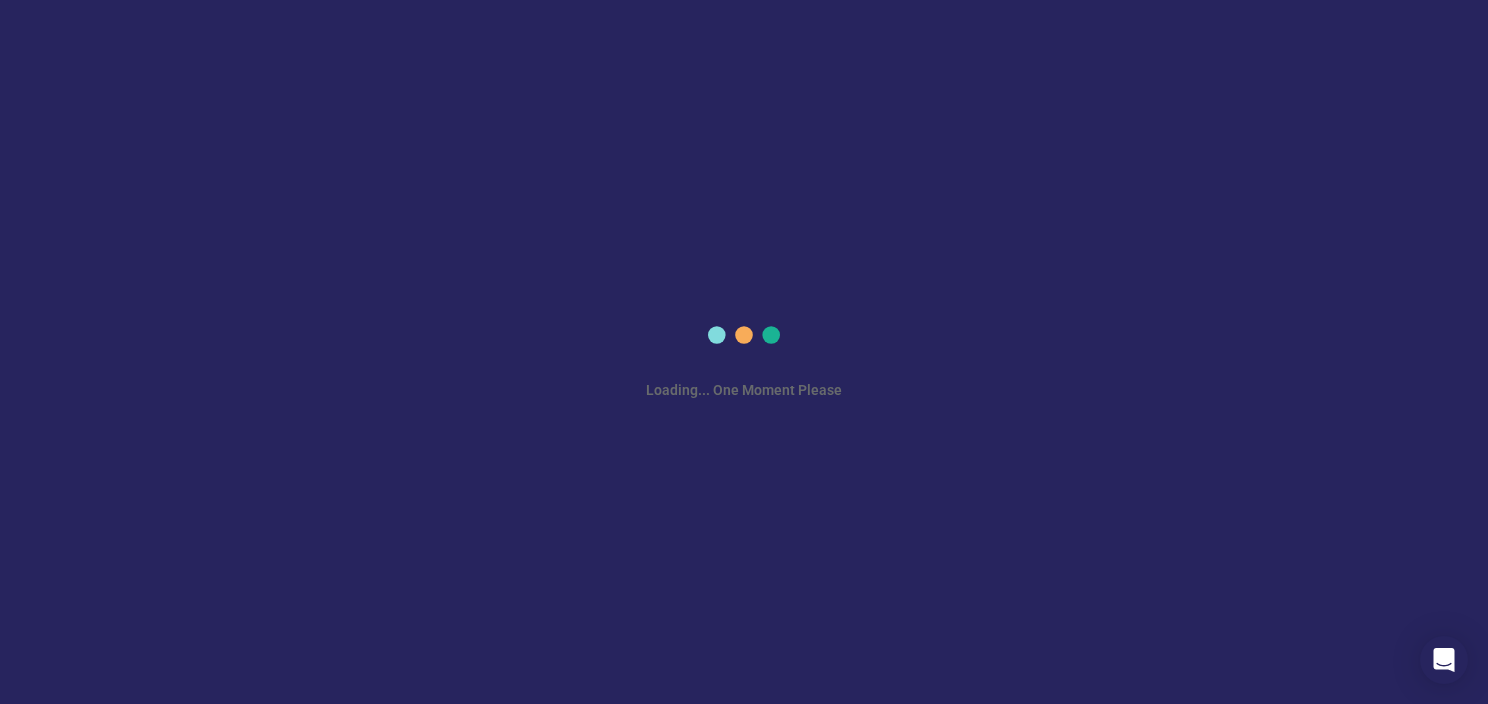 scroll, scrollTop: 0, scrollLeft: 0, axis: both 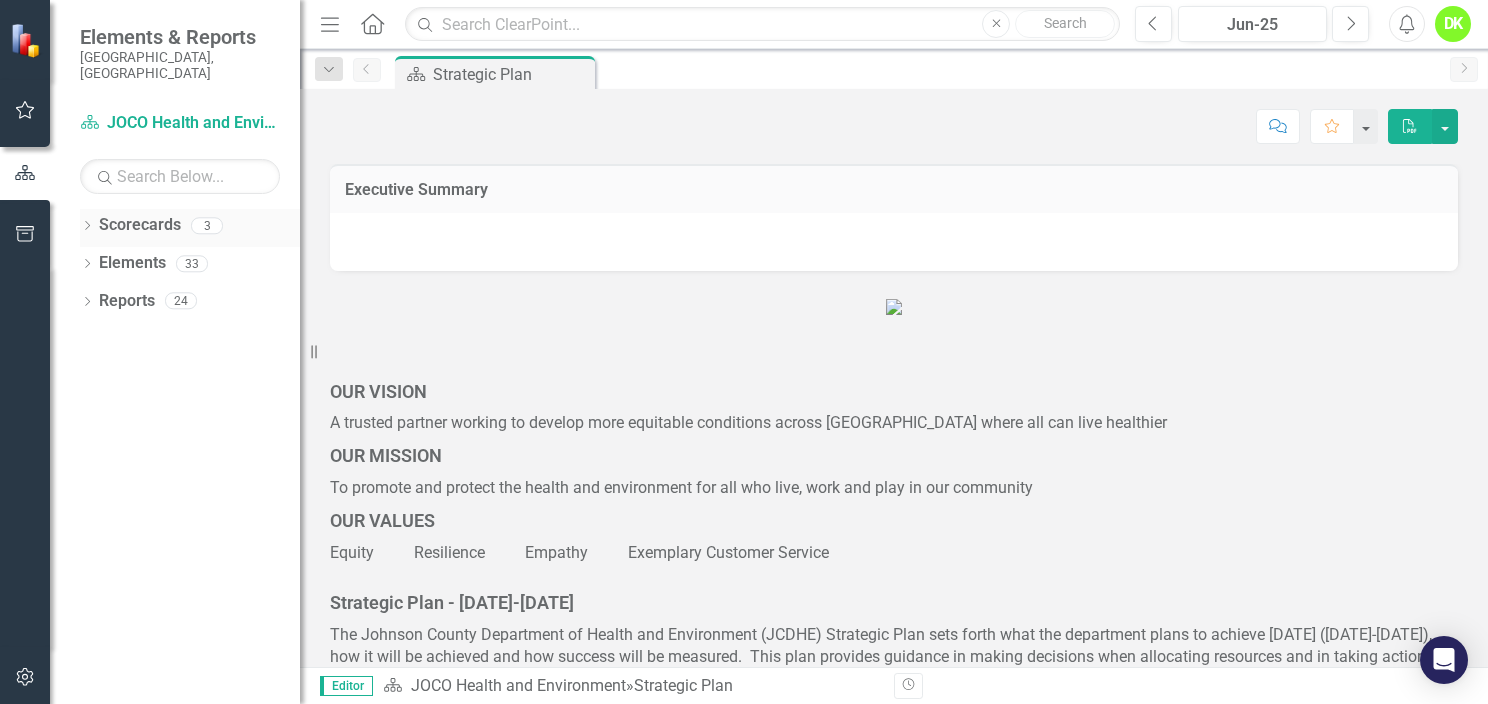 click on "Dropdown" 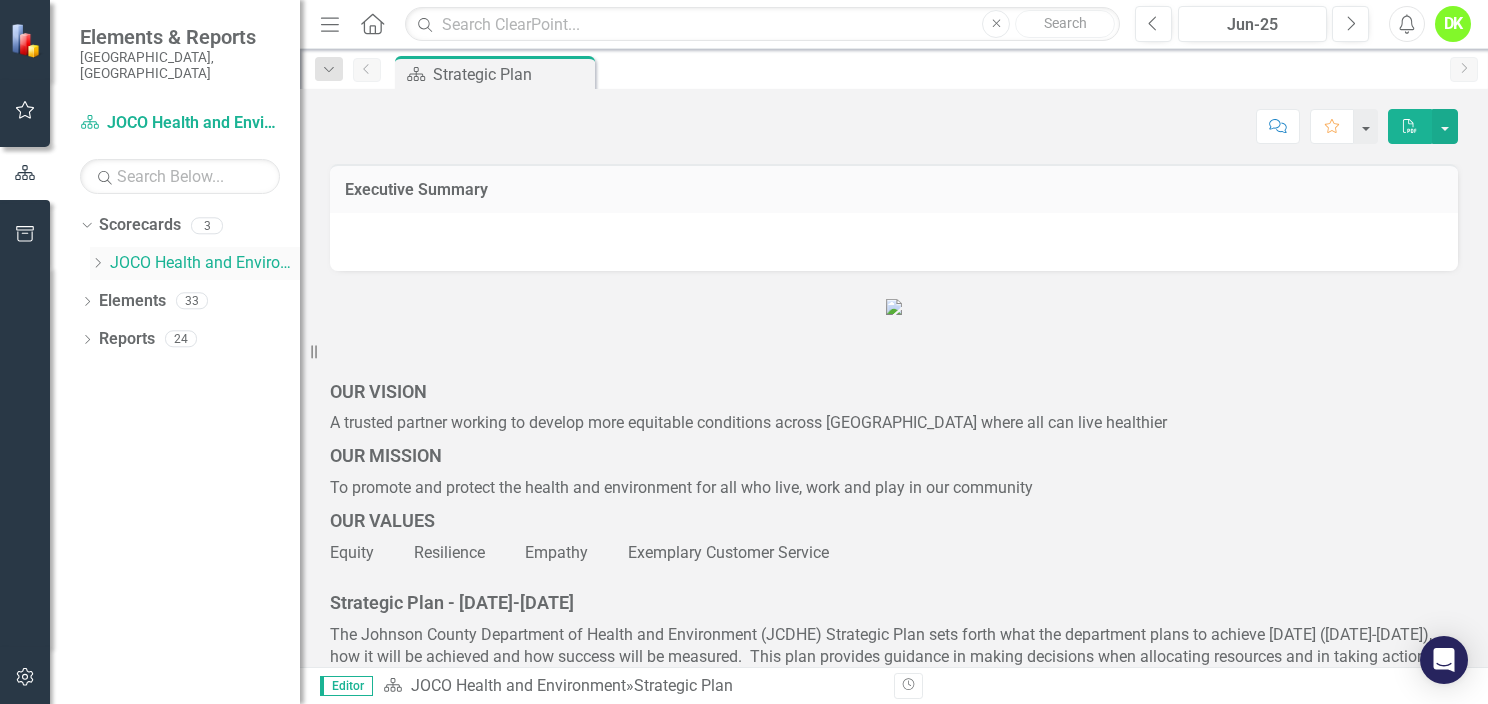 click on "Dropdown" at bounding box center (97, 263) 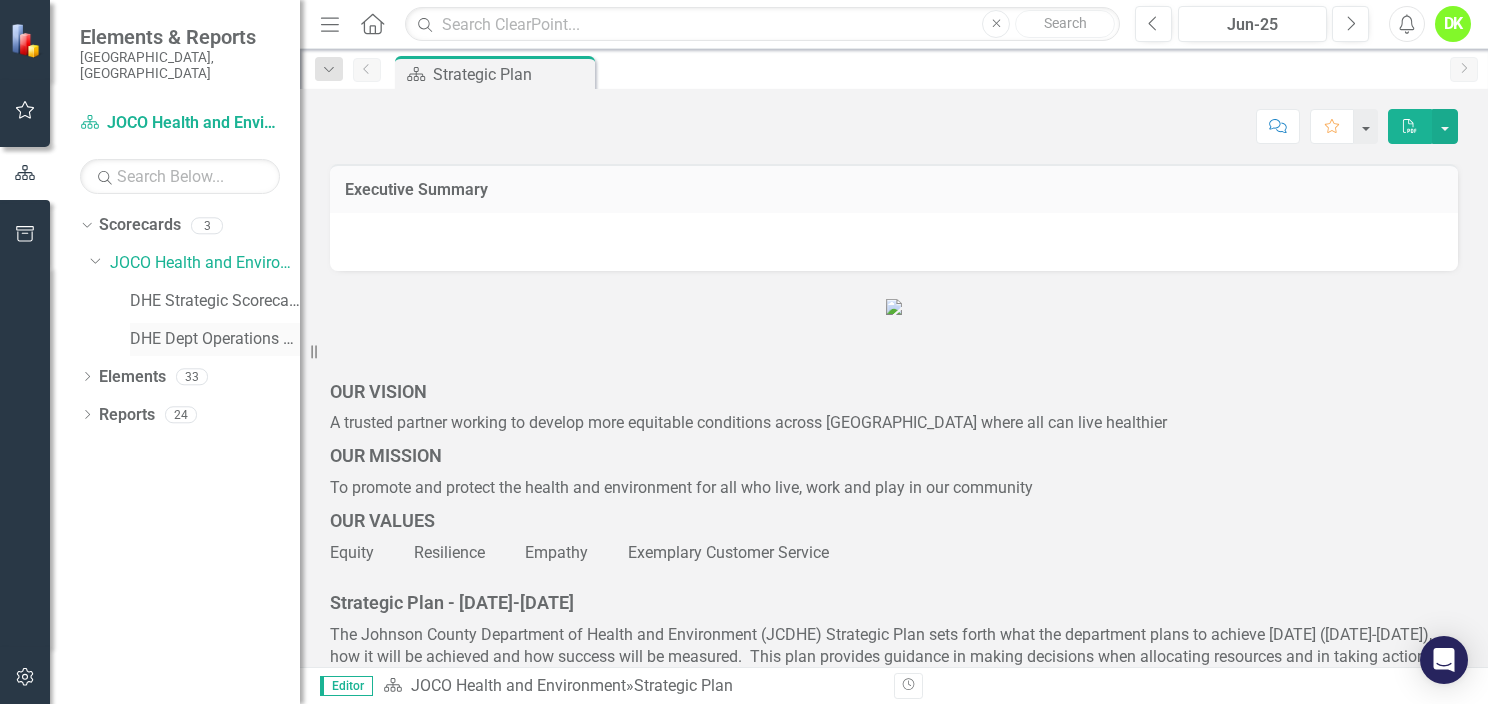 click on "DHE Dept Operations PM Scorecard" at bounding box center (215, 339) 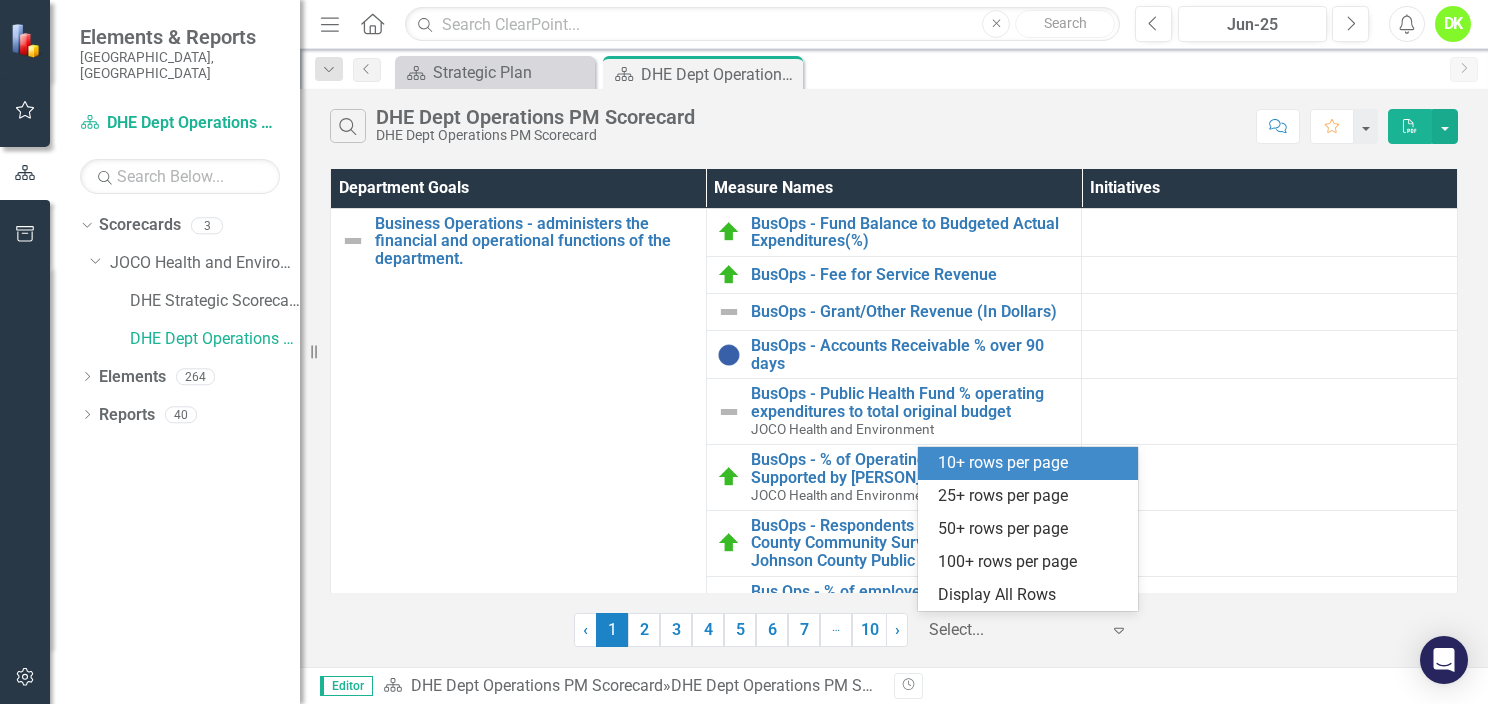 click at bounding box center [1014, 630] 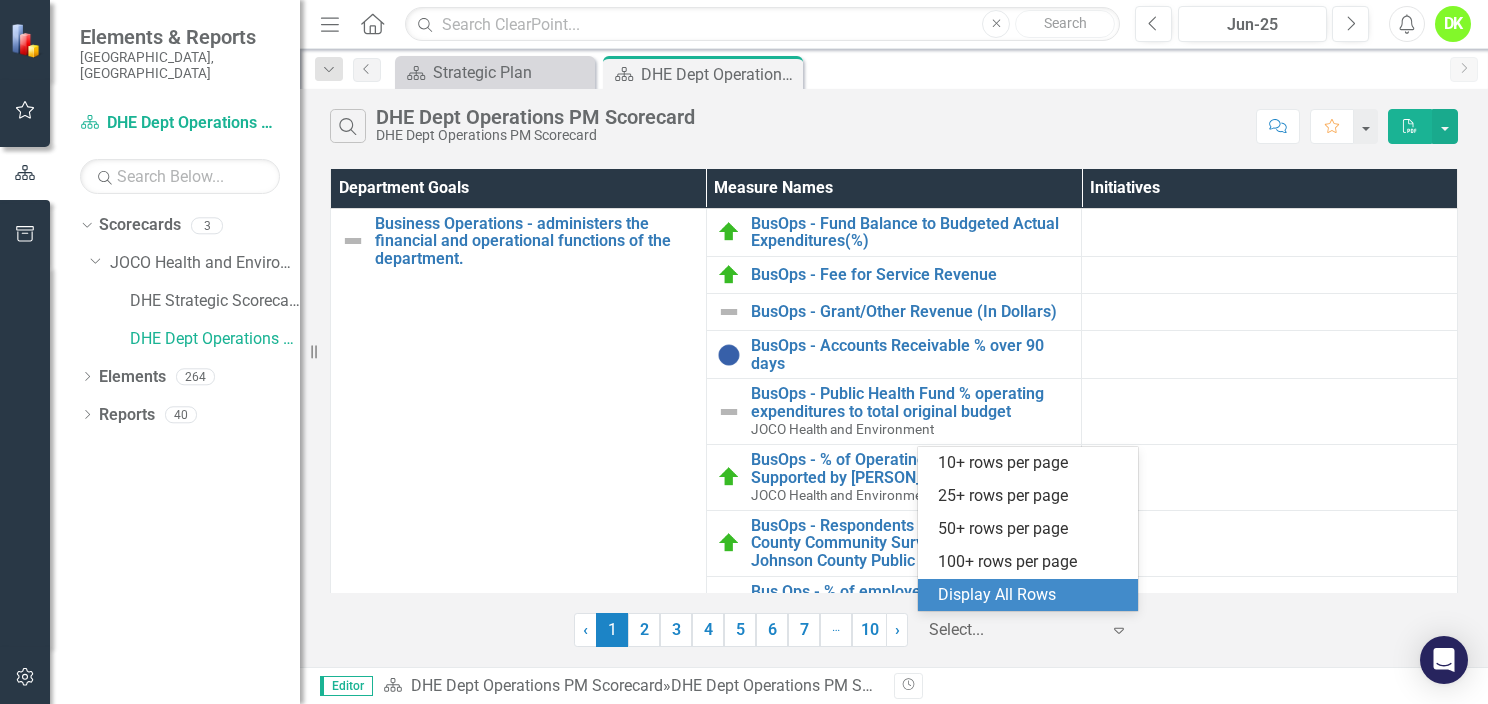 click on "Display All Rows" at bounding box center (1032, 595) 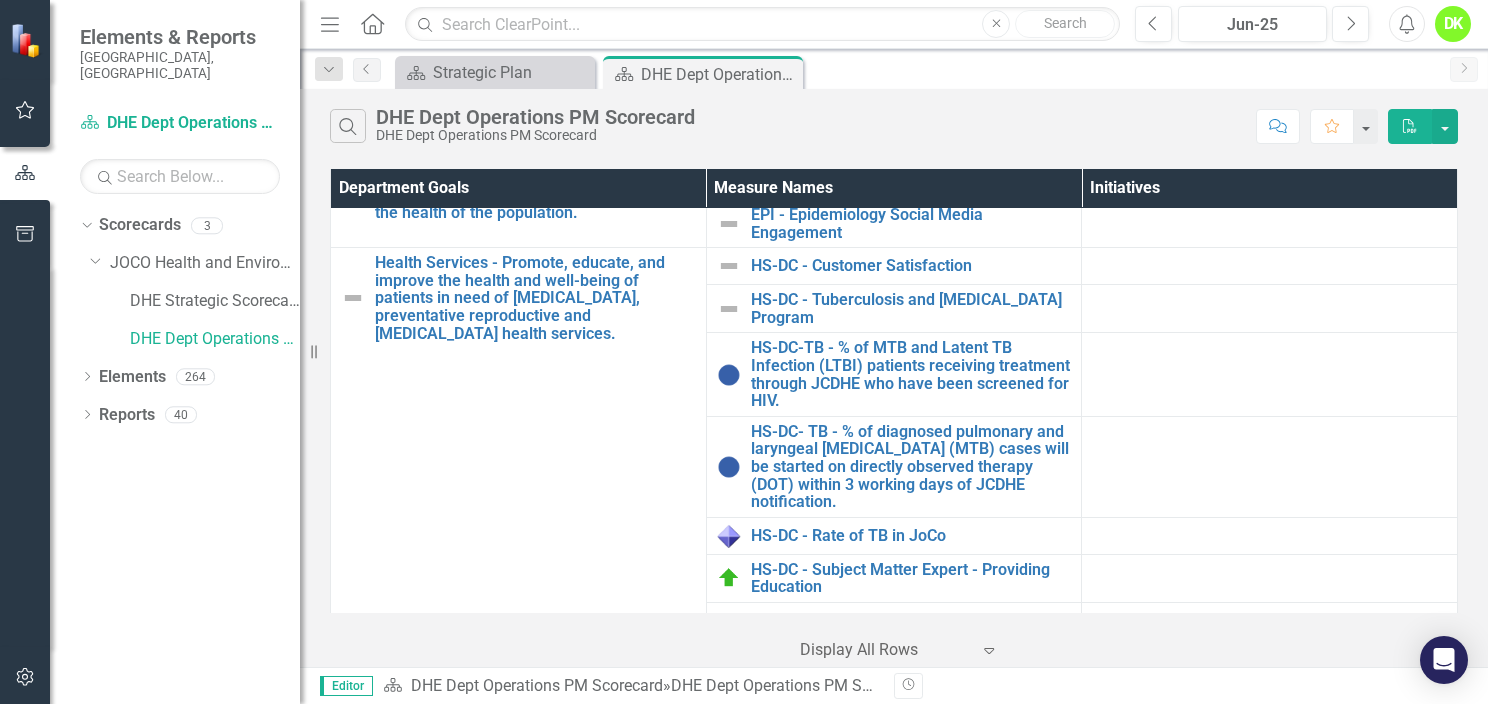 scroll, scrollTop: 2576, scrollLeft: 0, axis: vertical 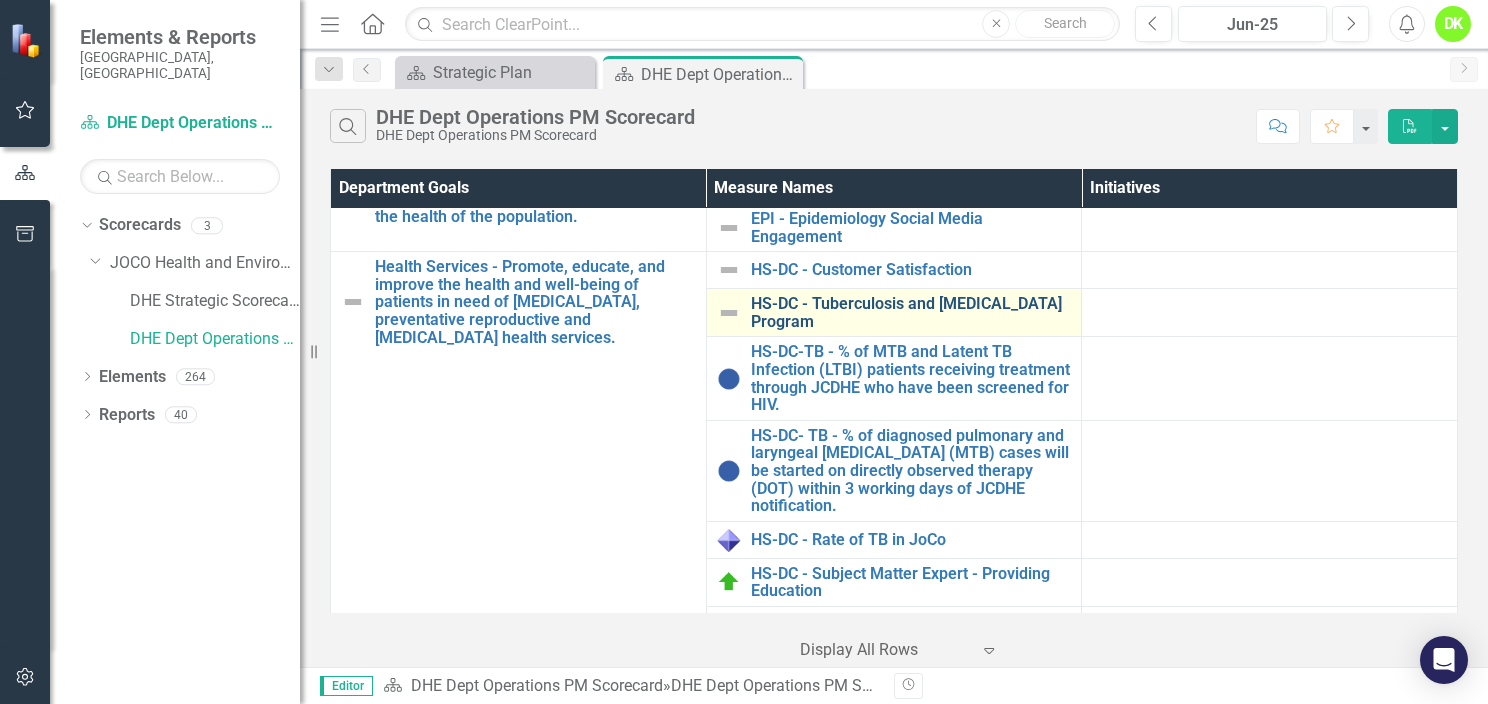 click on "HS-DC - Tuberculosis and [MEDICAL_DATA] Program" at bounding box center [911, 312] 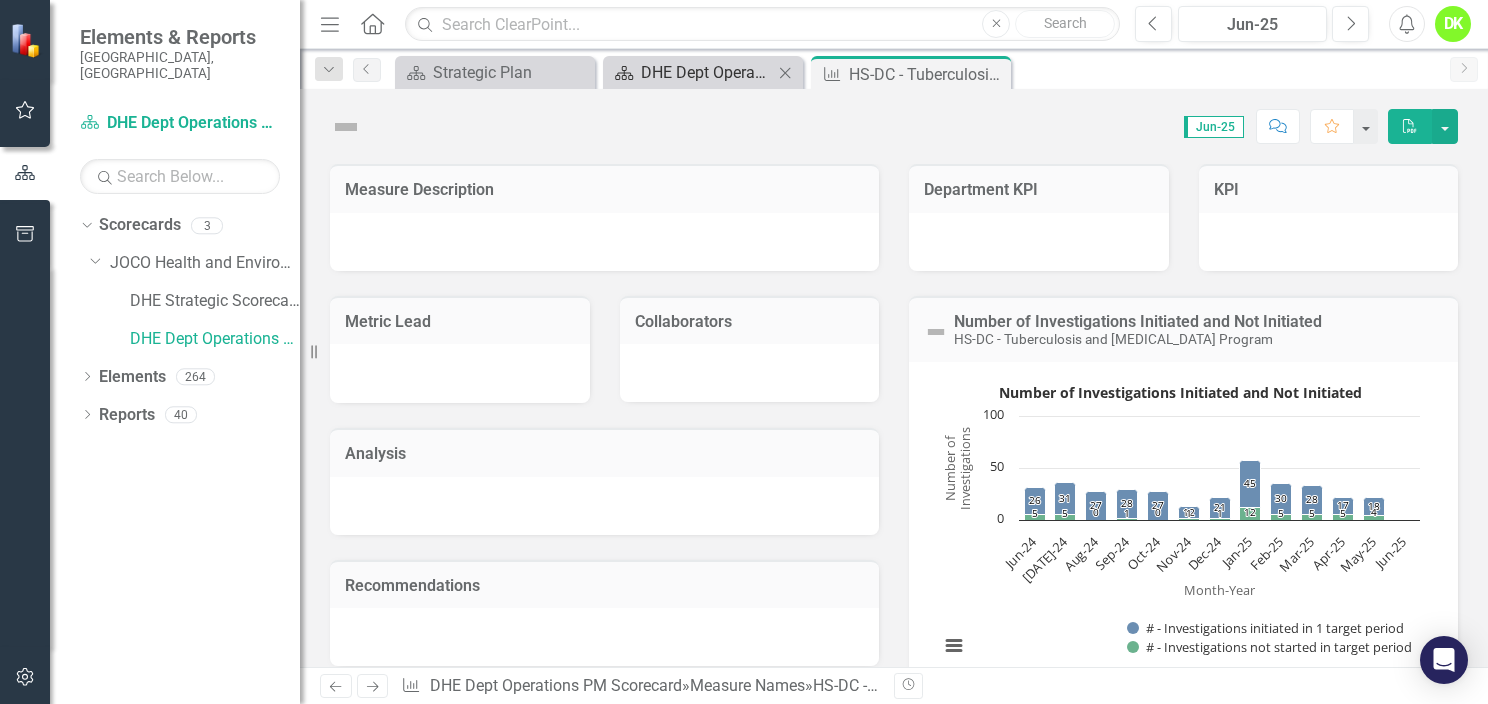 click on "DHE Dept Operations PM Scorecard" at bounding box center (707, 72) 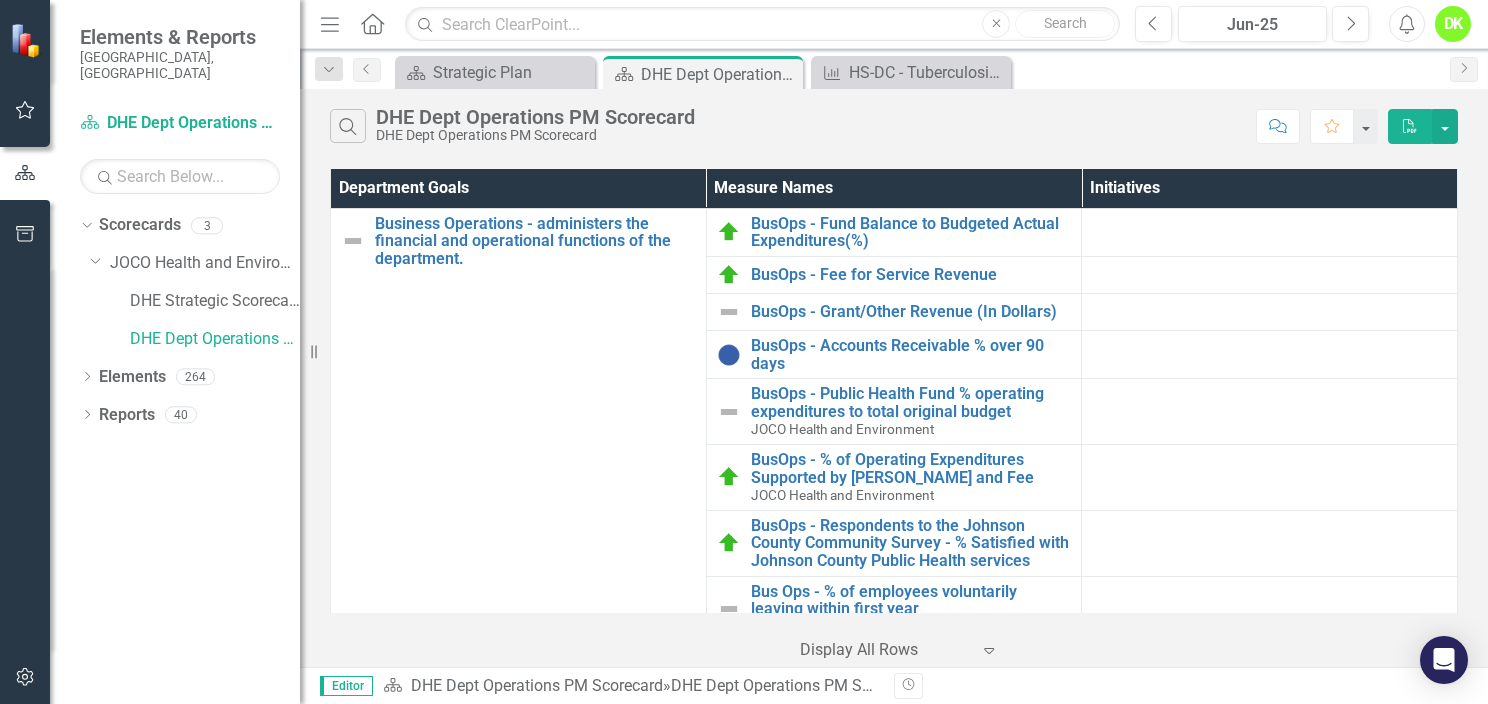 scroll, scrollTop: 389, scrollLeft: 0, axis: vertical 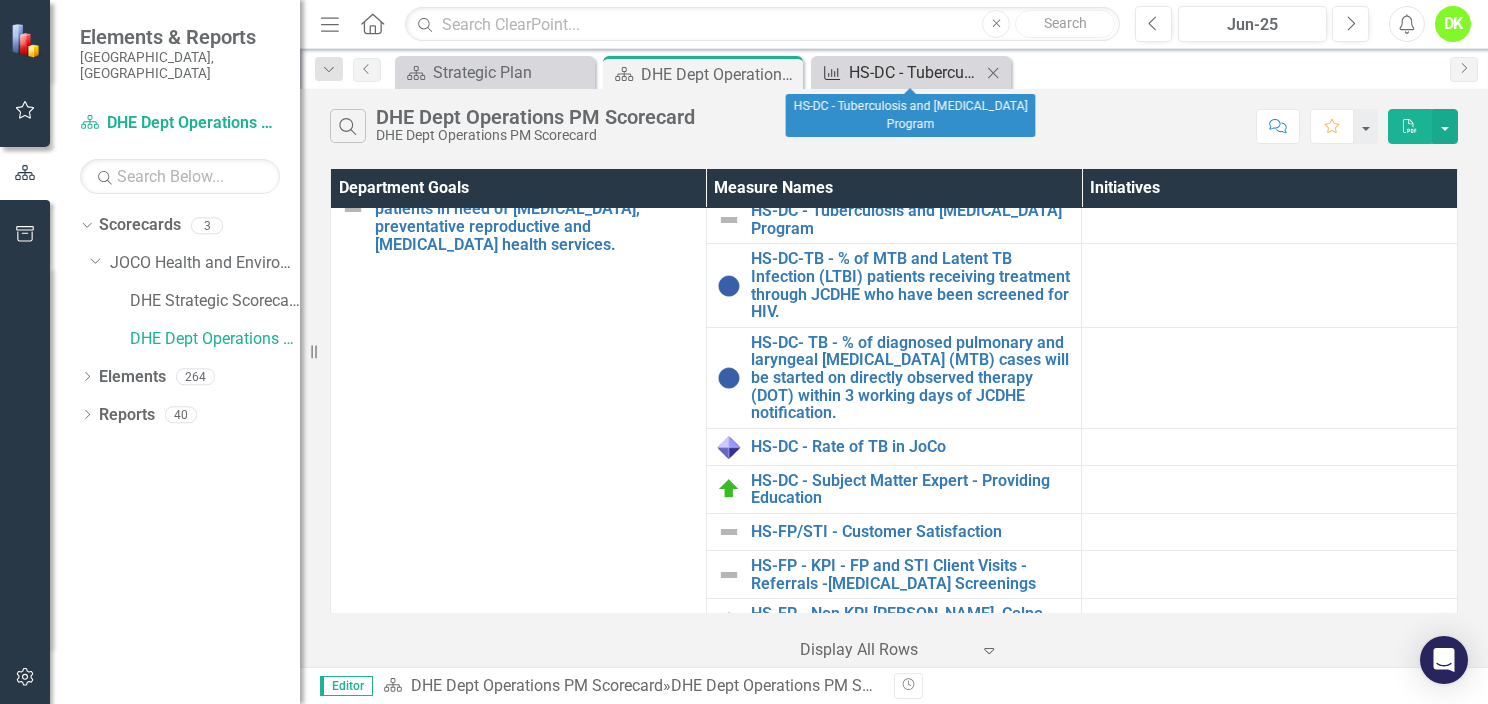 click on "HS-DC - Tuberculosis and [MEDICAL_DATA] Program" at bounding box center [915, 72] 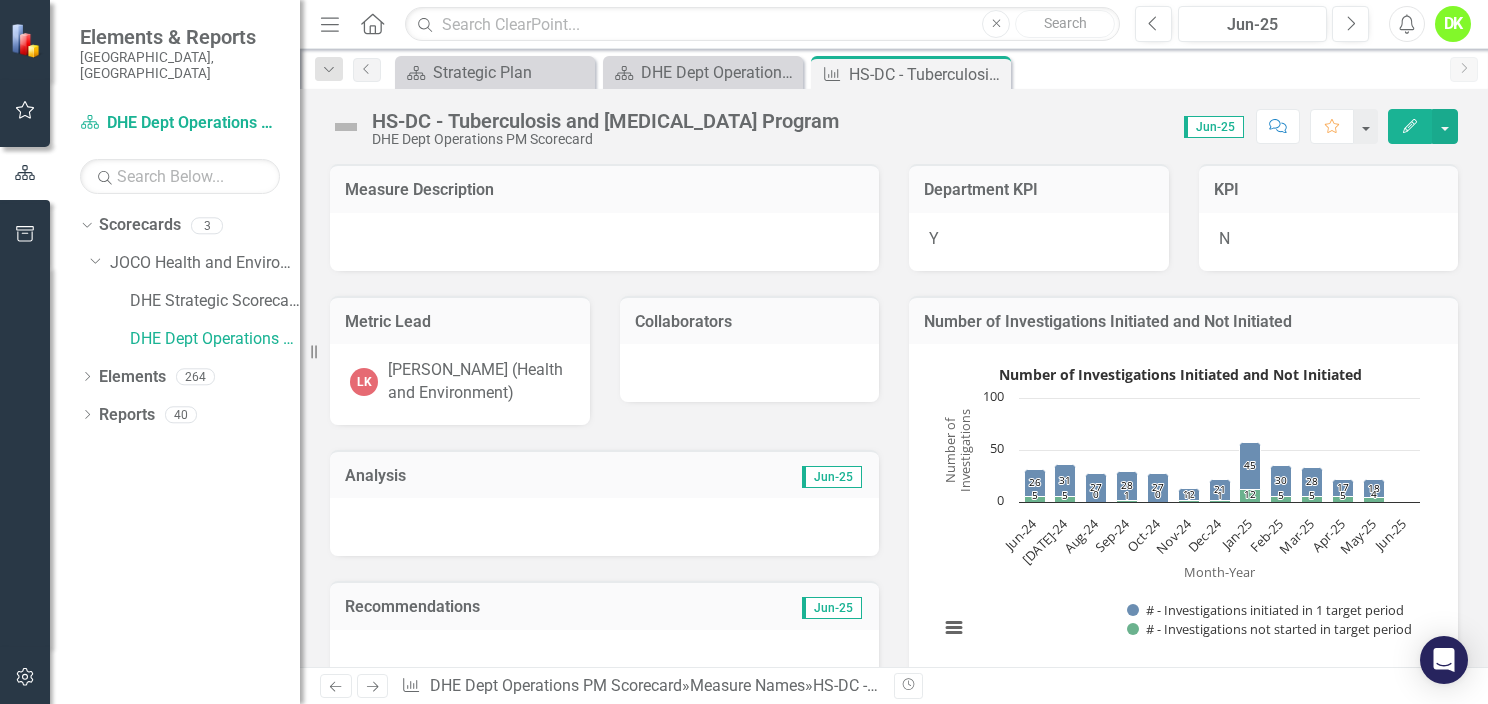 click on "Collaborators" at bounding box center (750, 337) 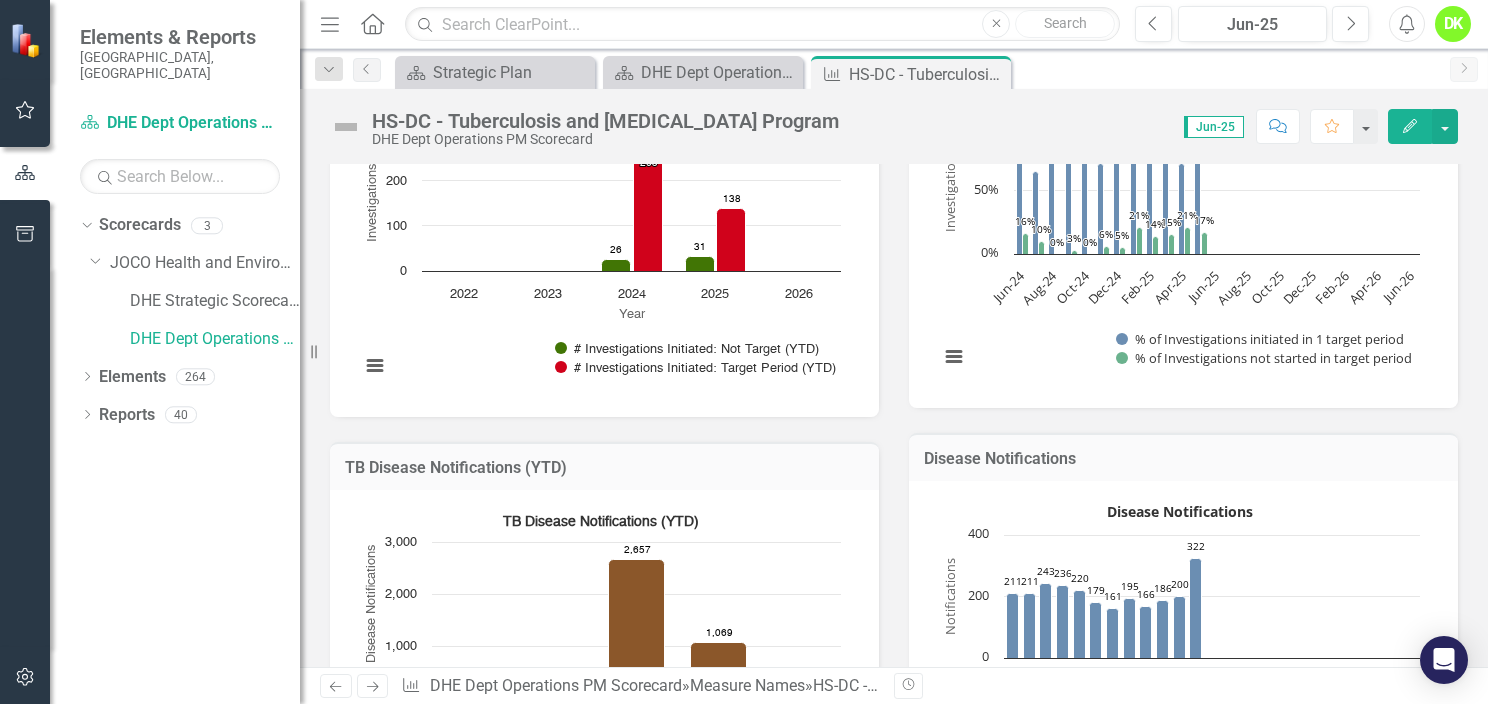 scroll, scrollTop: 720, scrollLeft: 0, axis: vertical 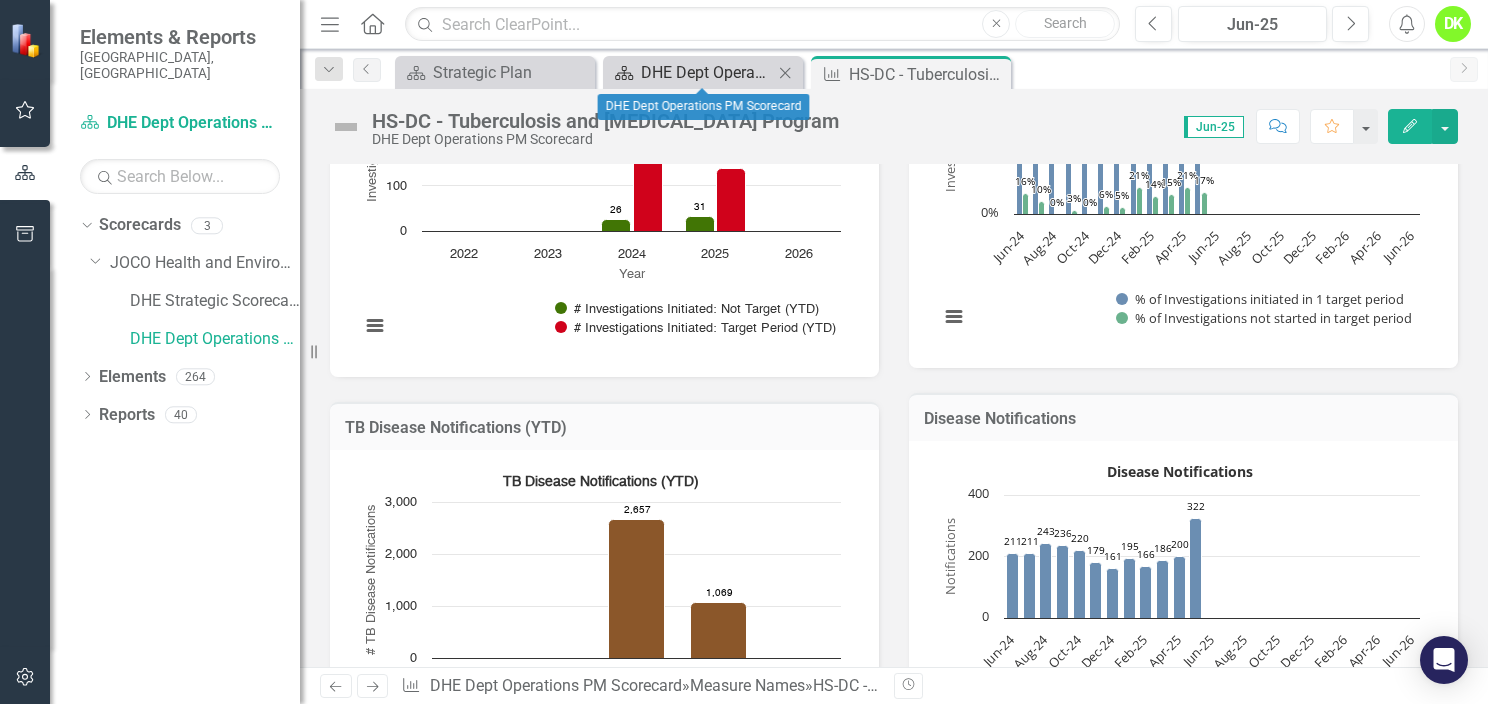 click on "DHE Dept Operations PM Scorecard" at bounding box center (707, 72) 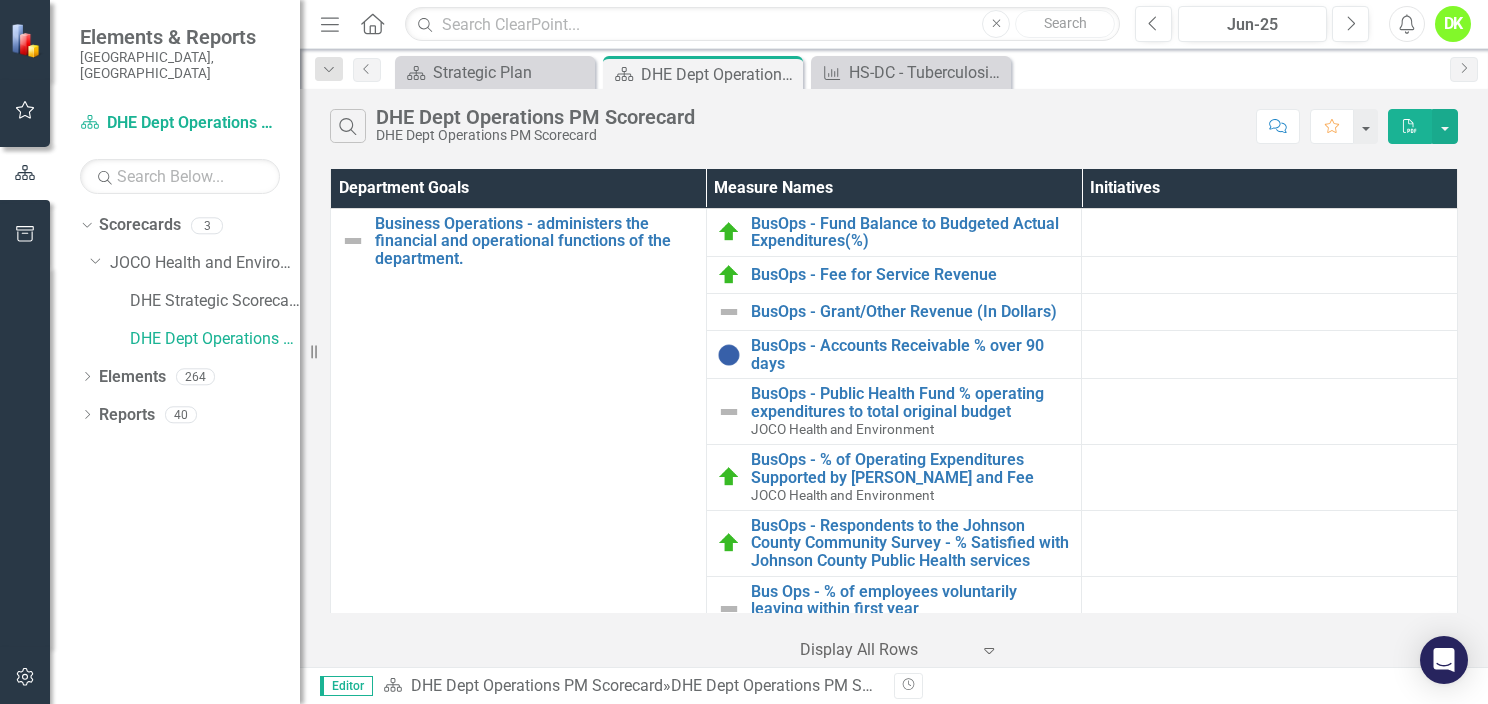 click on "‹ Previous 1 (current) › Next Display All Rows Expand" at bounding box center (894, 642) 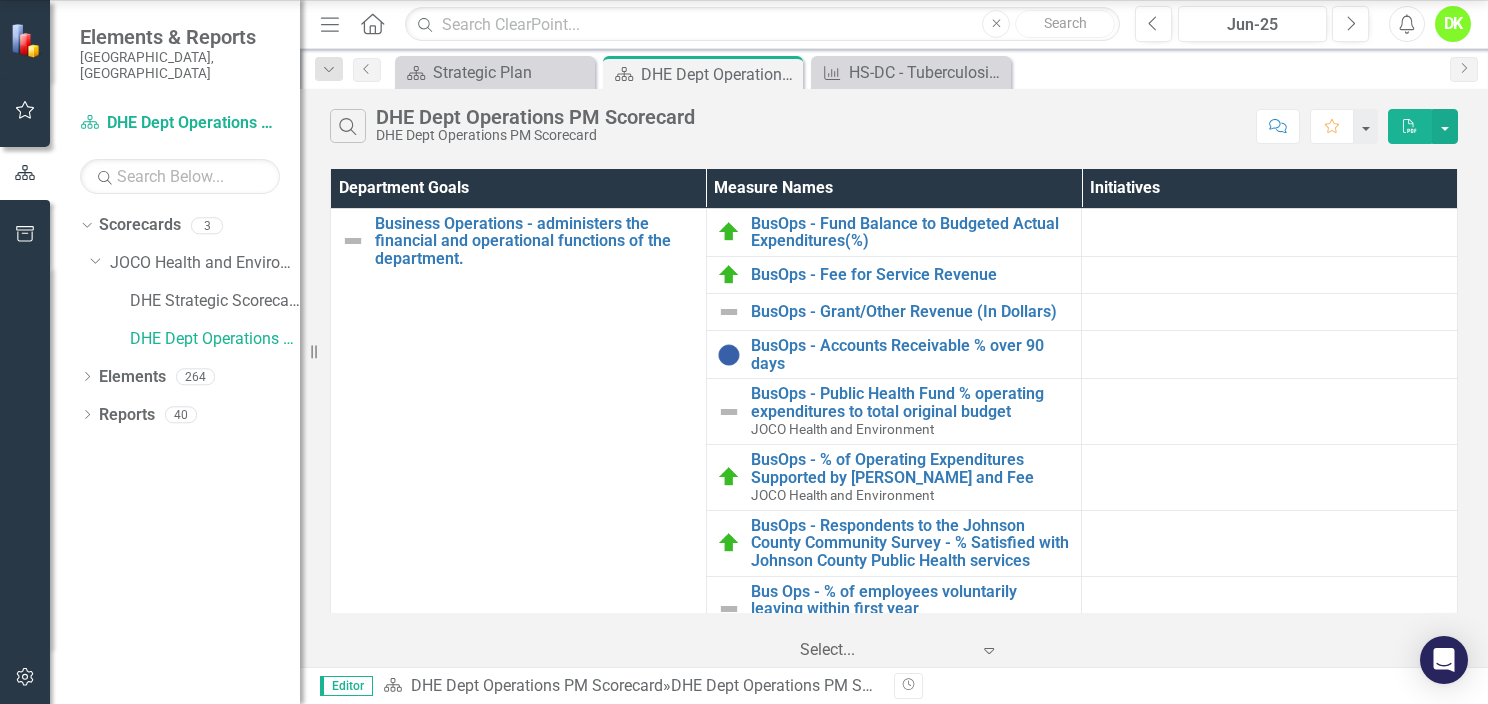 click on "10+ rows per page" at bounding box center [748, -148] 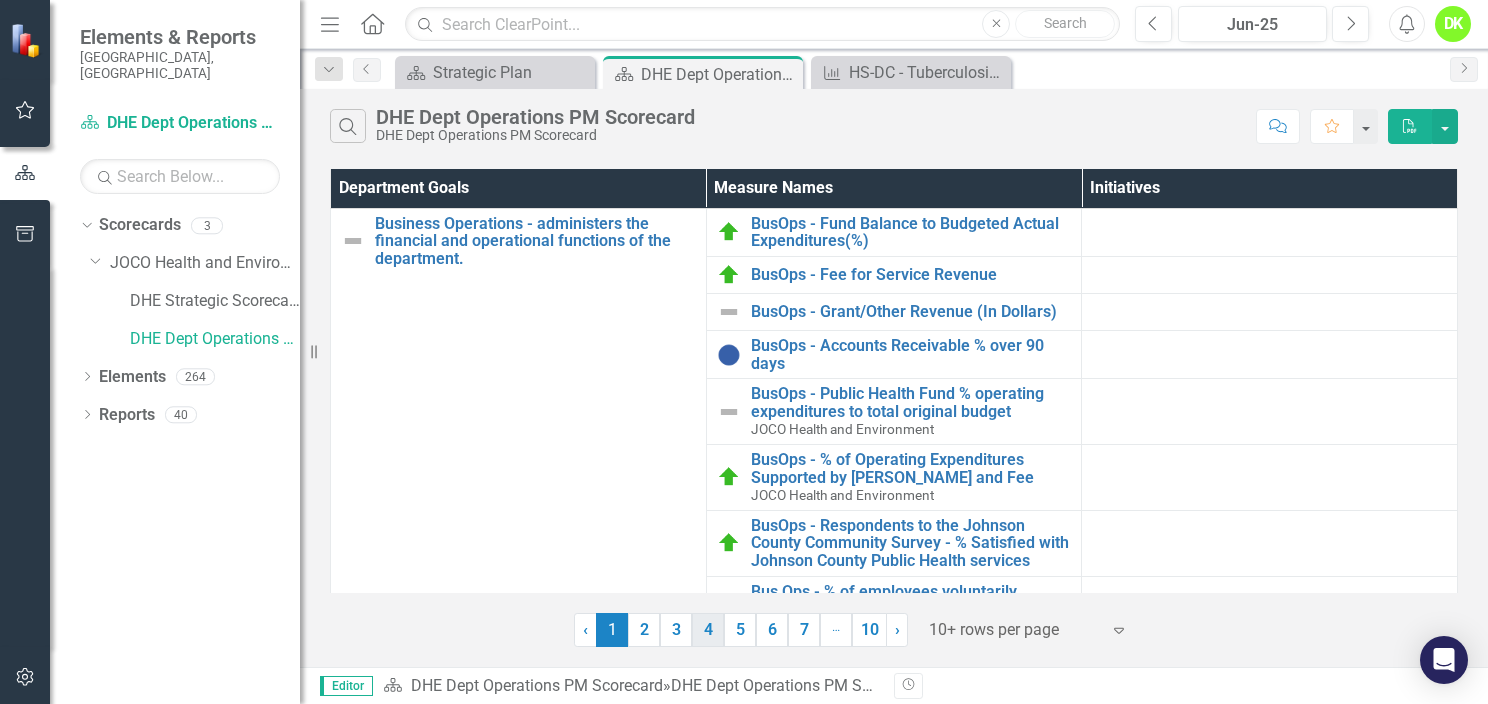 click on "4" at bounding box center [708, 630] 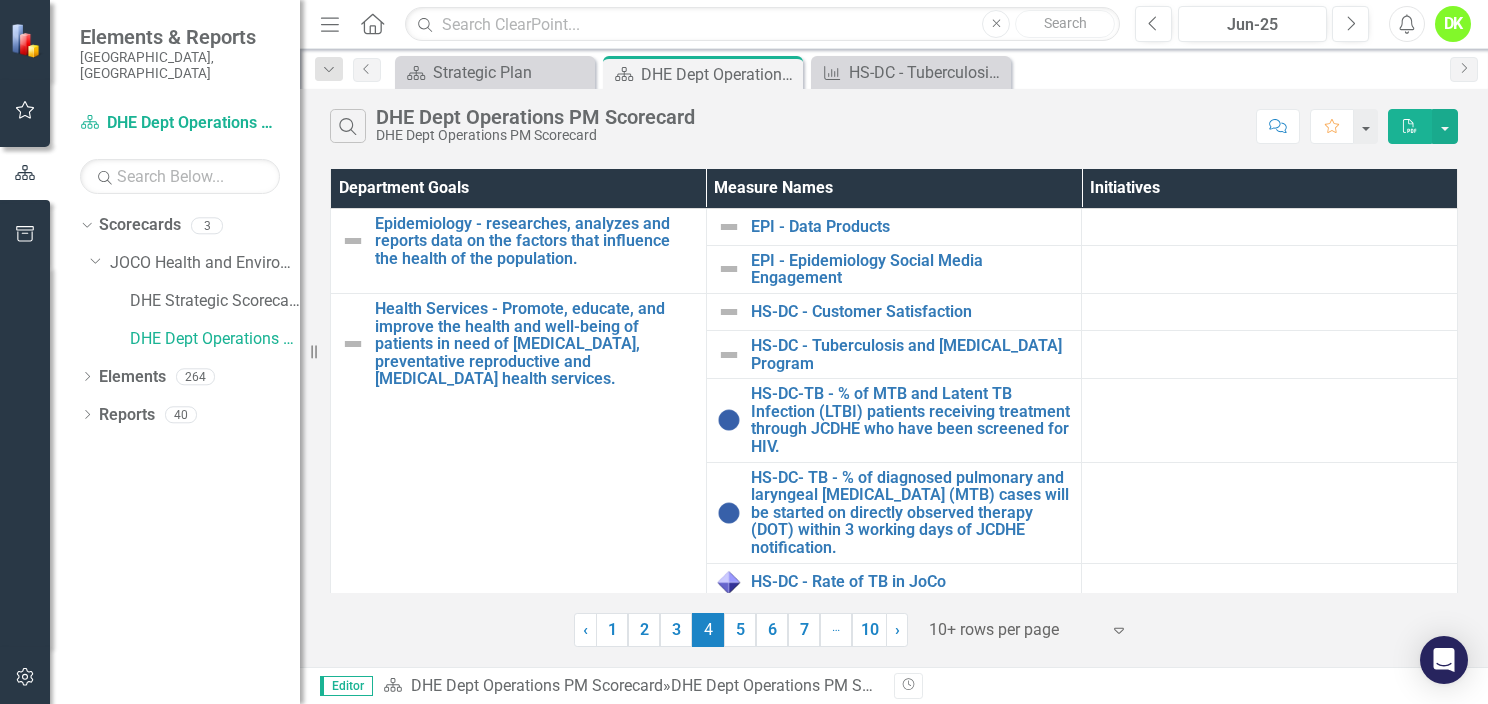 scroll, scrollTop: 371, scrollLeft: 0, axis: vertical 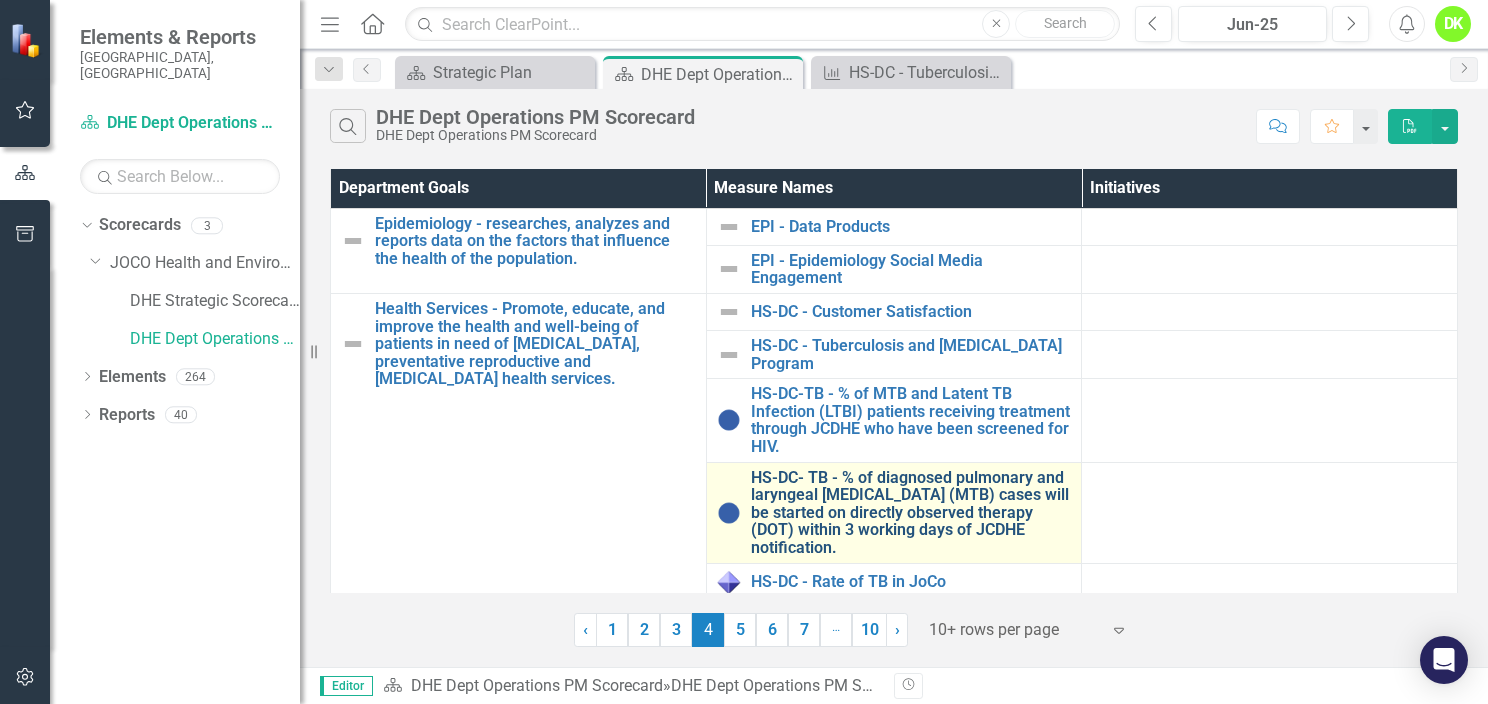 click on "HS-DC- TB - % of diagnosed pulmonary and laryngeal [MEDICAL_DATA] (MTB) cases will be started on directly observed therapy (DOT) within 3 working days of JCDHE notification." at bounding box center (911, 513) 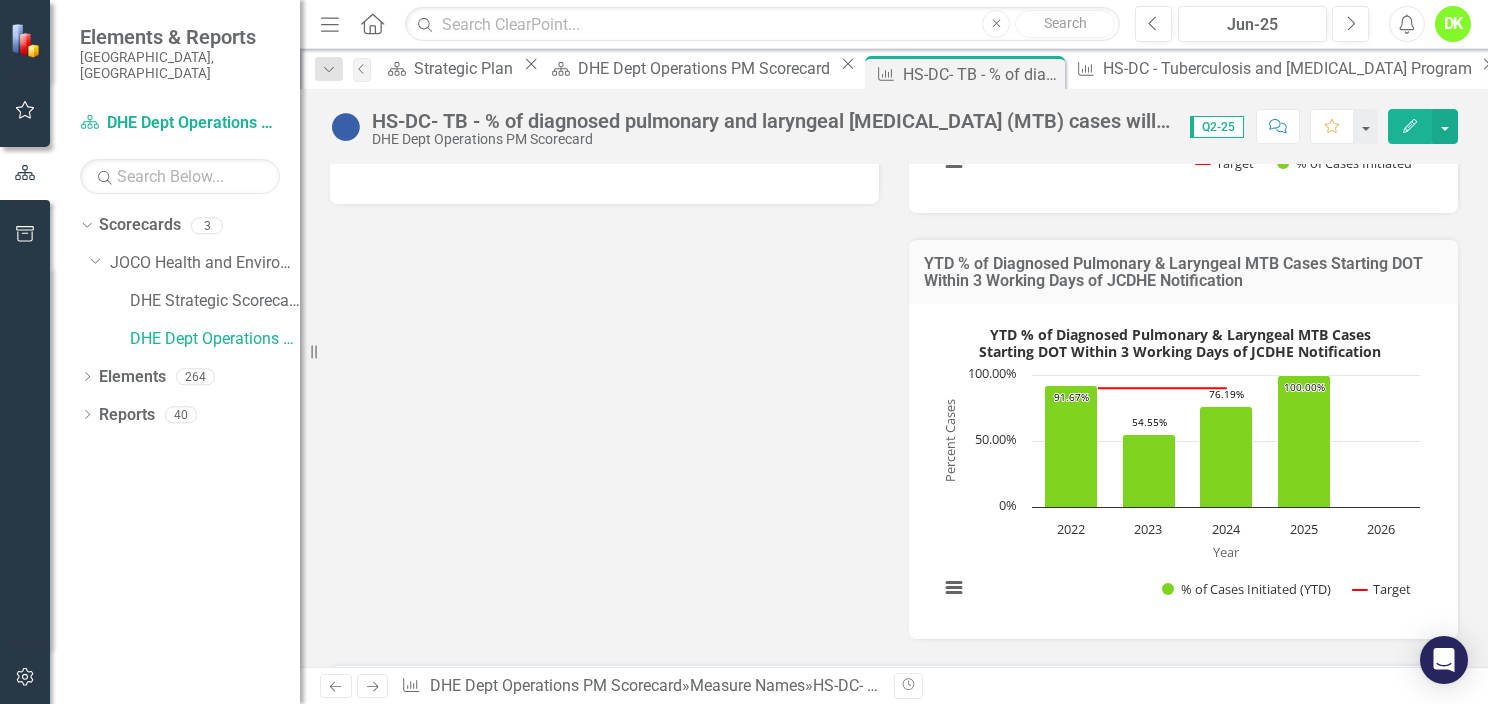 scroll, scrollTop: 635, scrollLeft: 0, axis: vertical 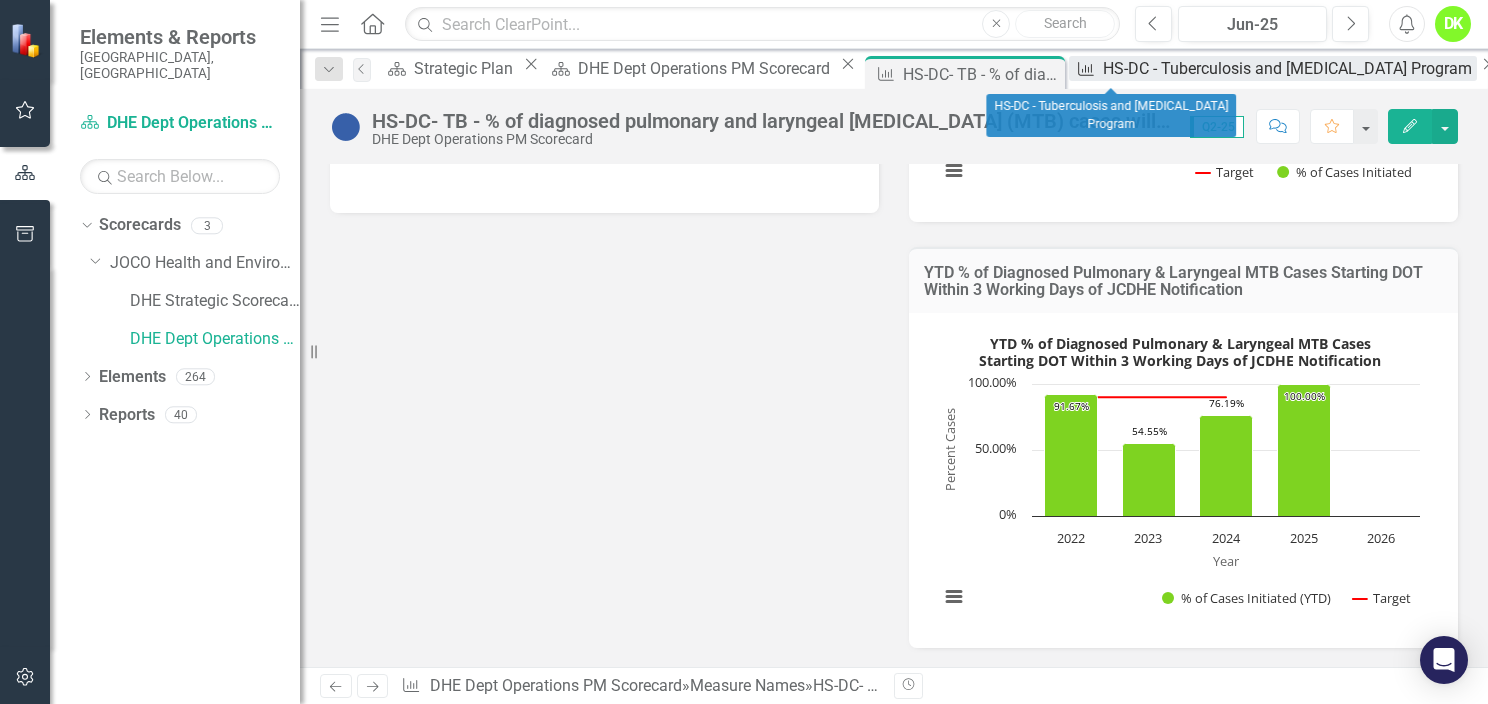 click on "HS-DC - Tuberculosis and [MEDICAL_DATA] Program" at bounding box center (1290, 68) 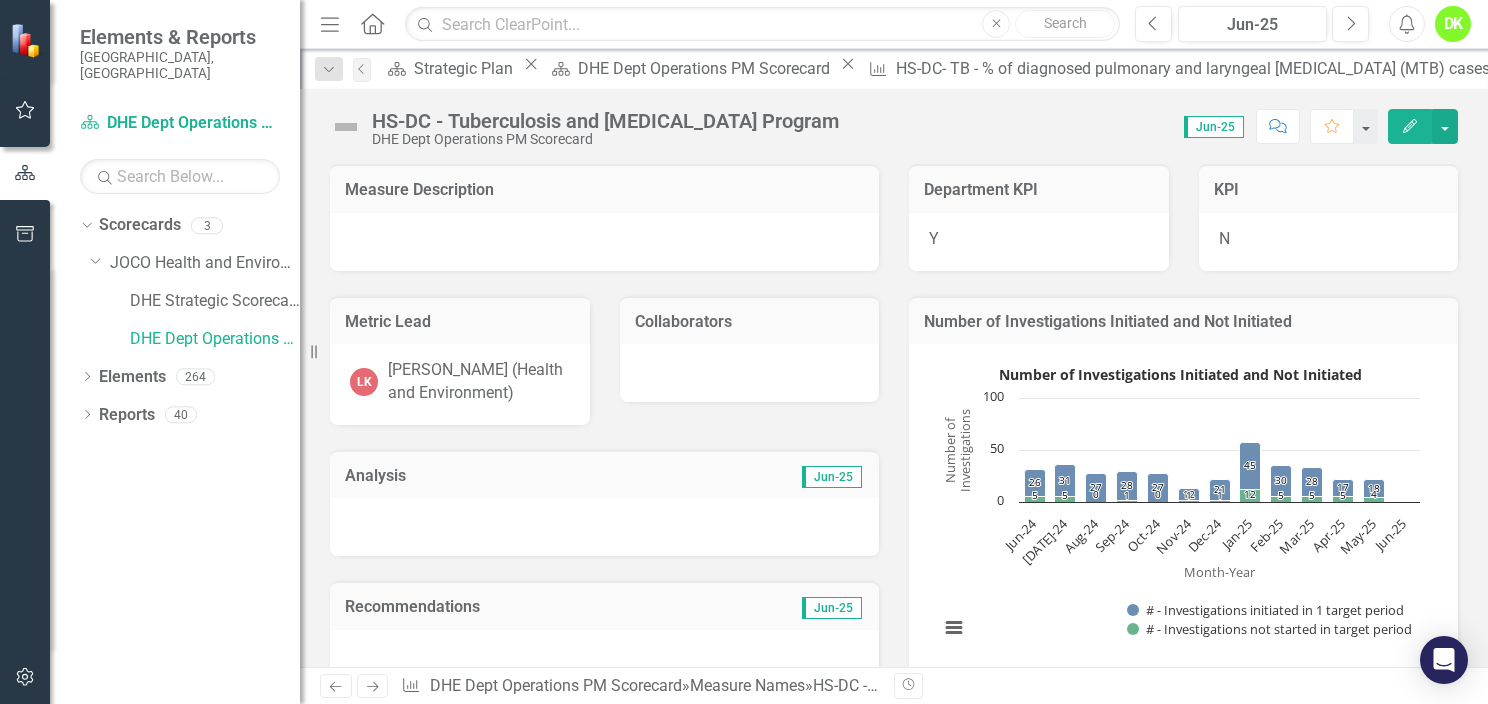 click on "Close" 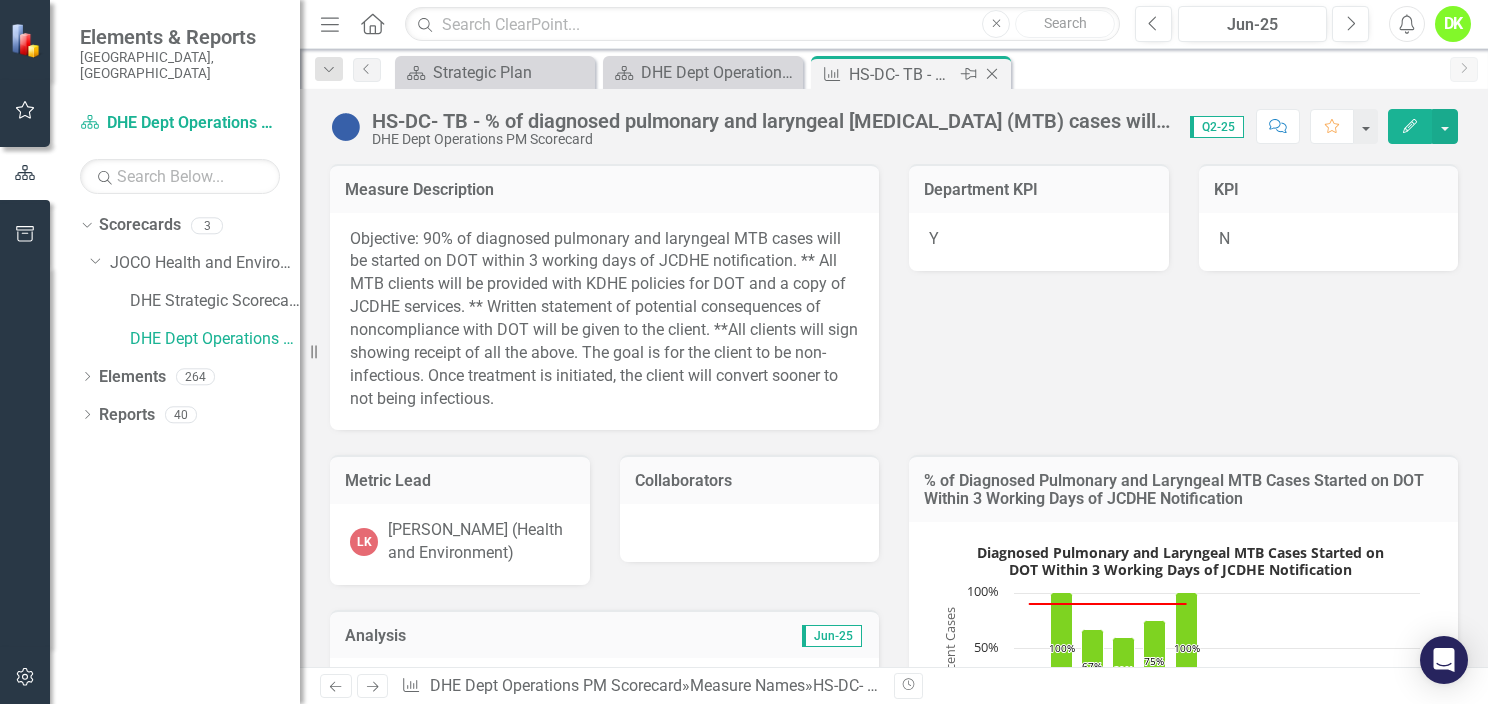 click on "Close" 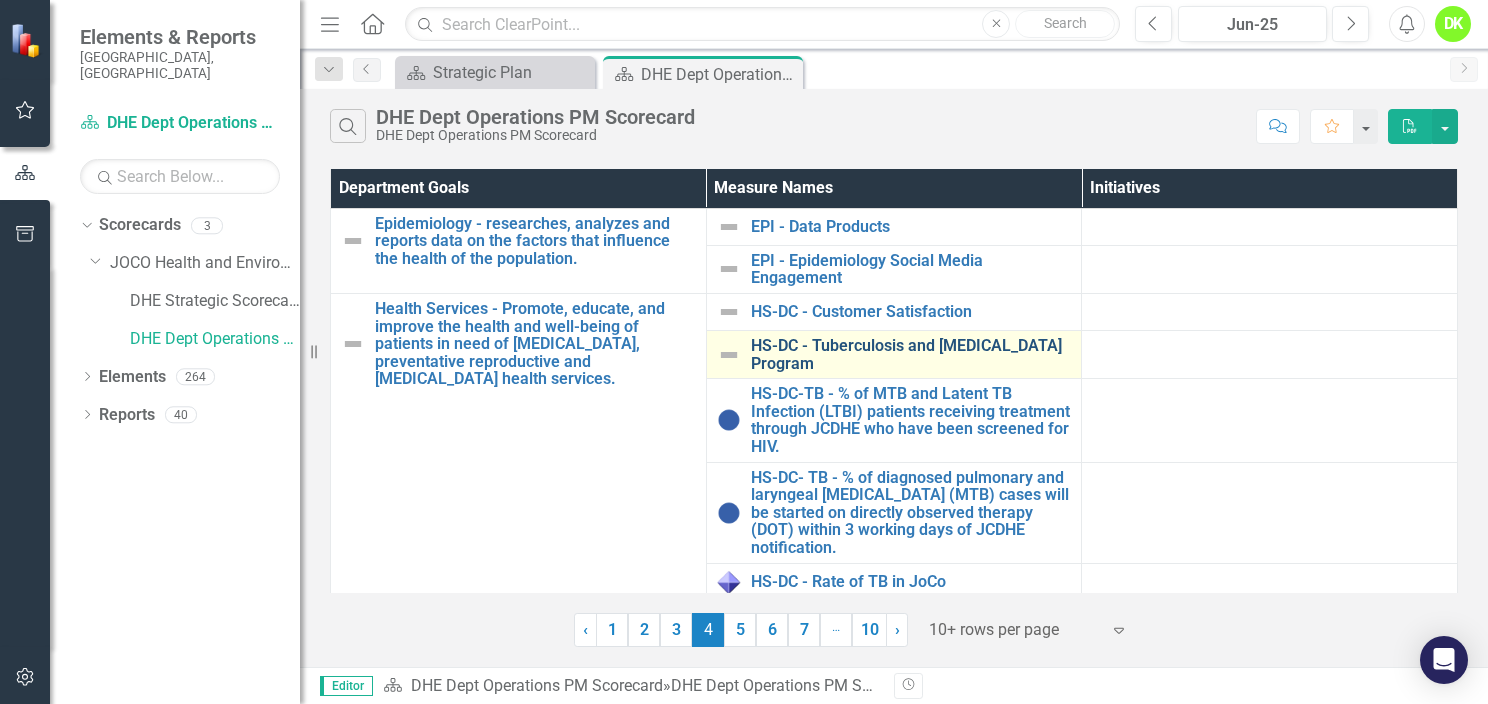 click on "HS-DC - Tuberculosis and [MEDICAL_DATA] Program" at bounding box center (911, 354) 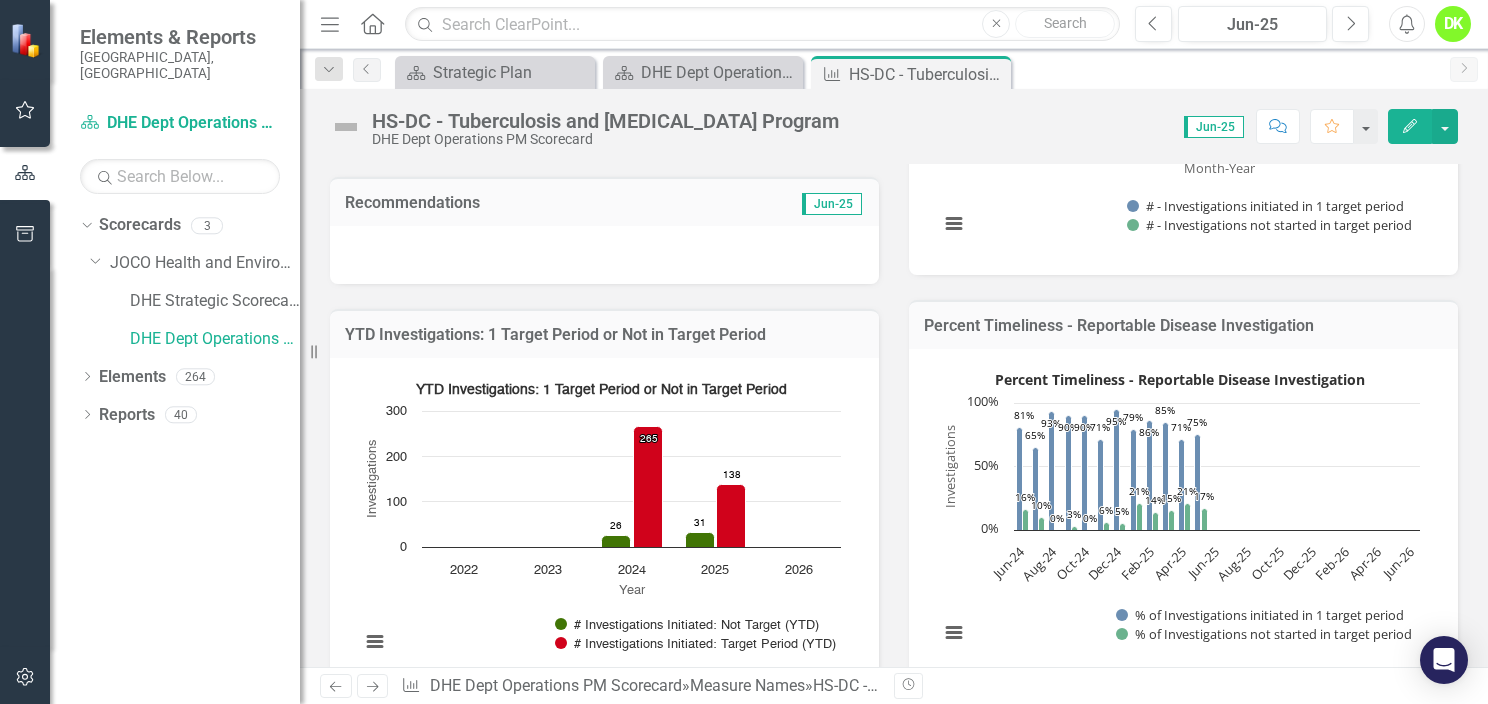 scroll, scrollTop: 404, scrollLeft: 0, axis: vertical 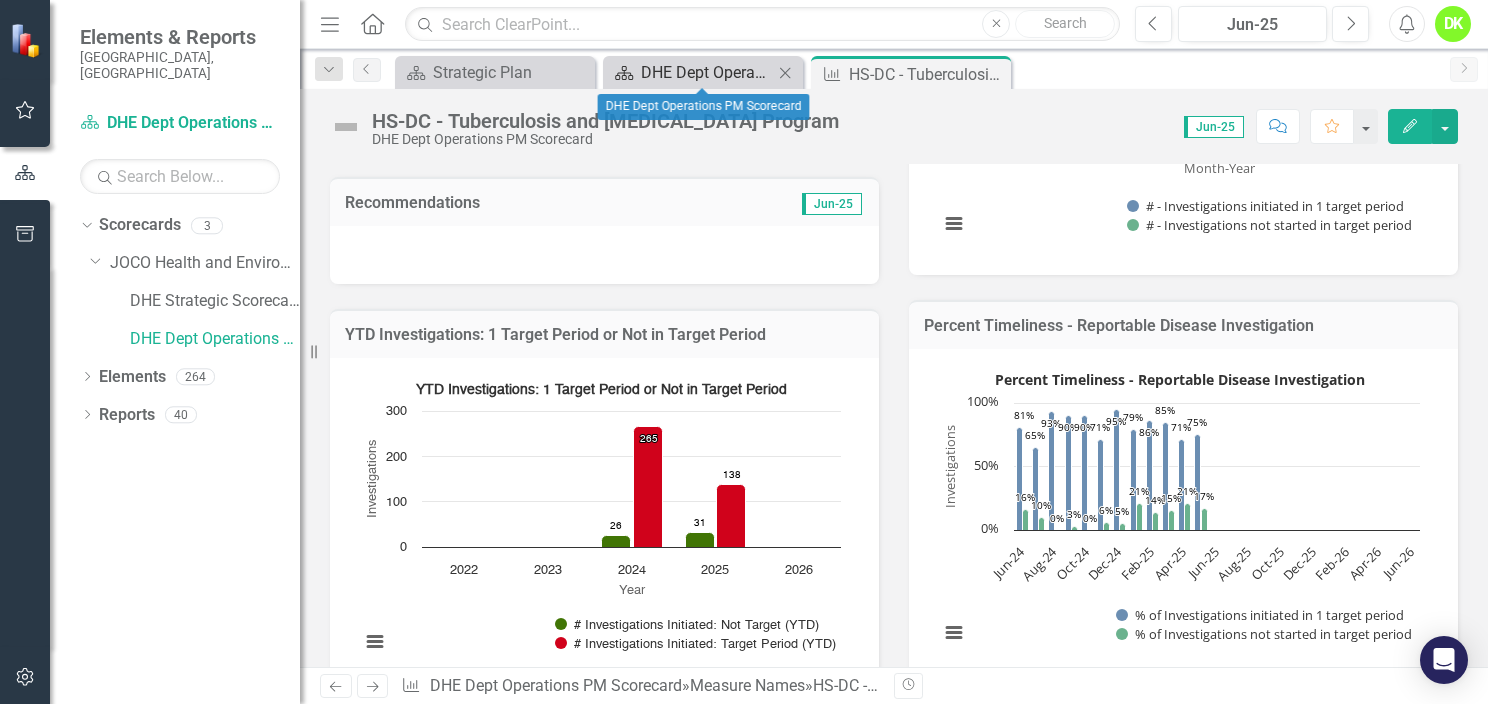 click on "DHE Dept Operations PM Scorecard" at bounding box center [707, 72] 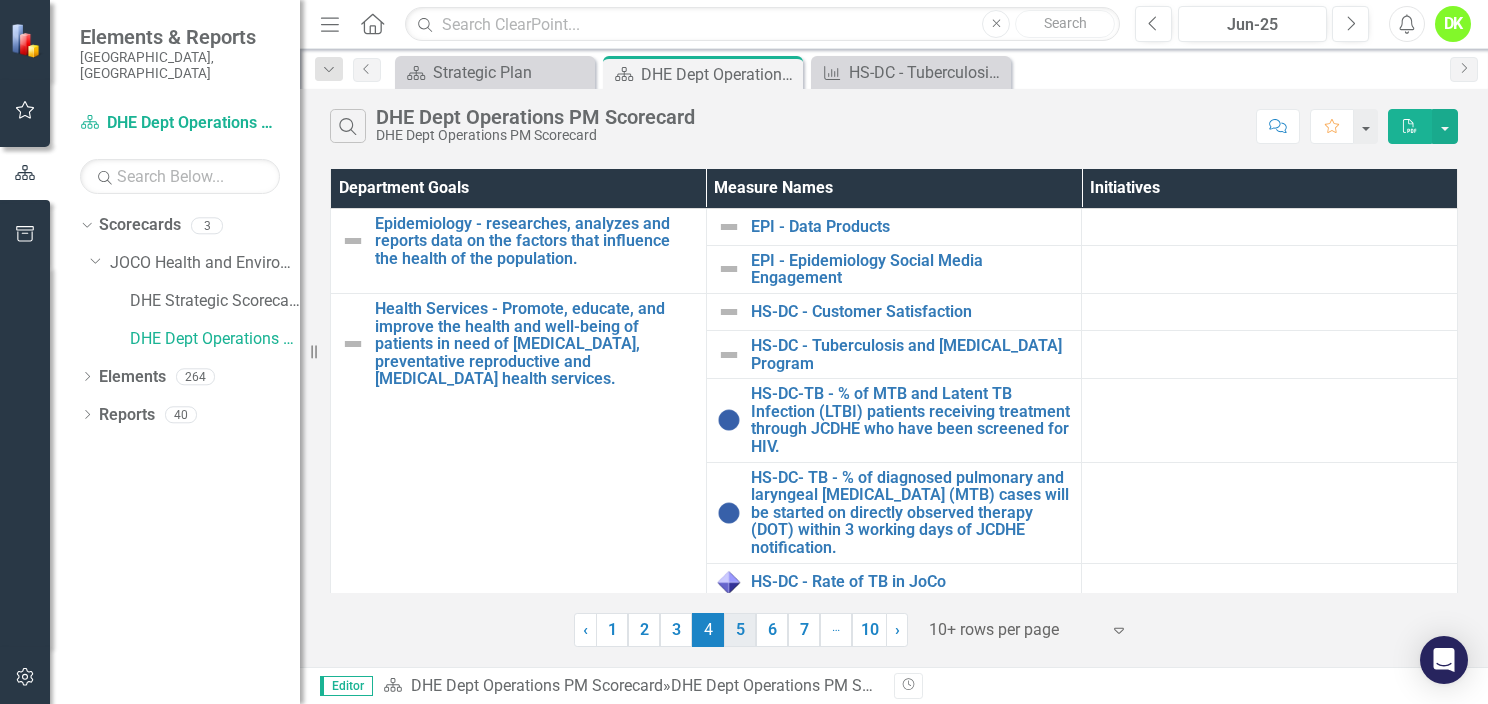 click on "5" at bounding box center [740, 630] 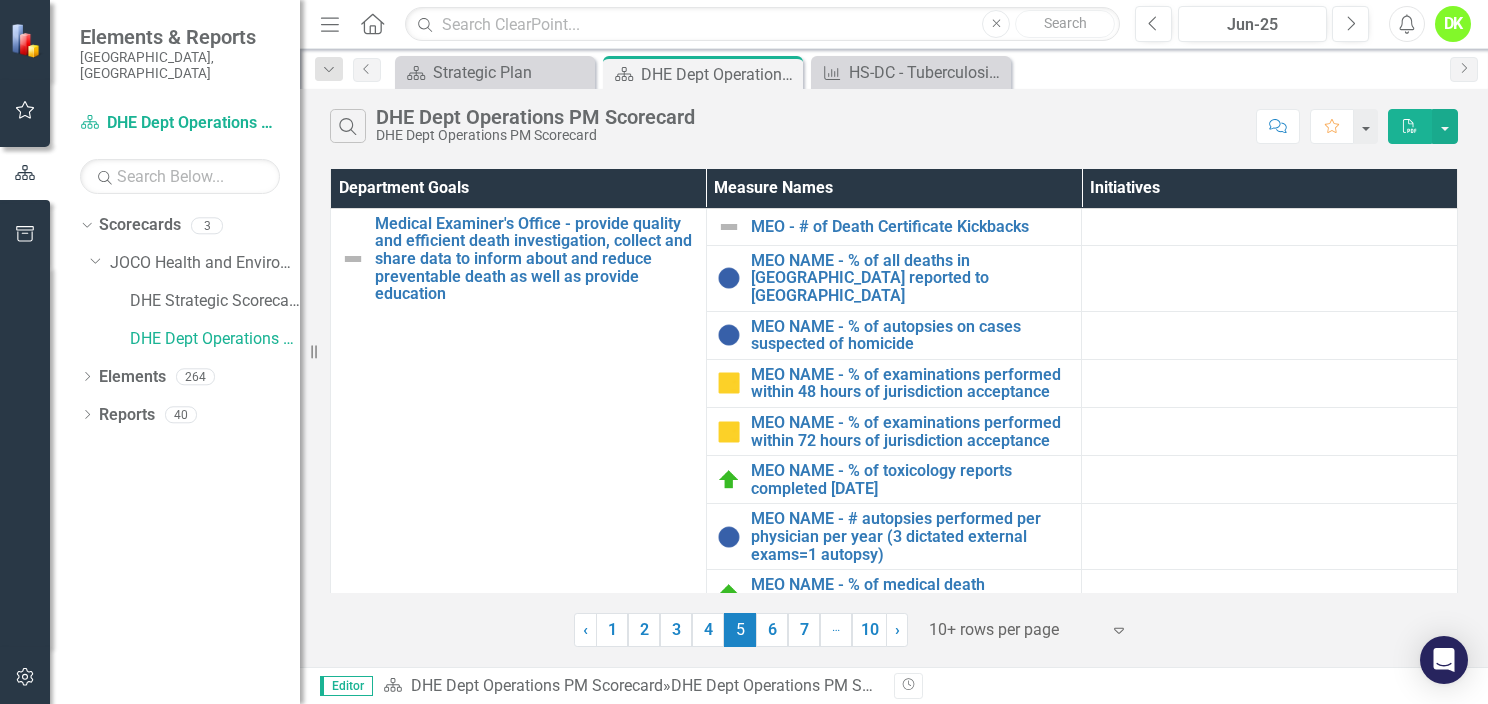 scroll, scrollTop: 371, scrollLeft: 0, axis: vertical 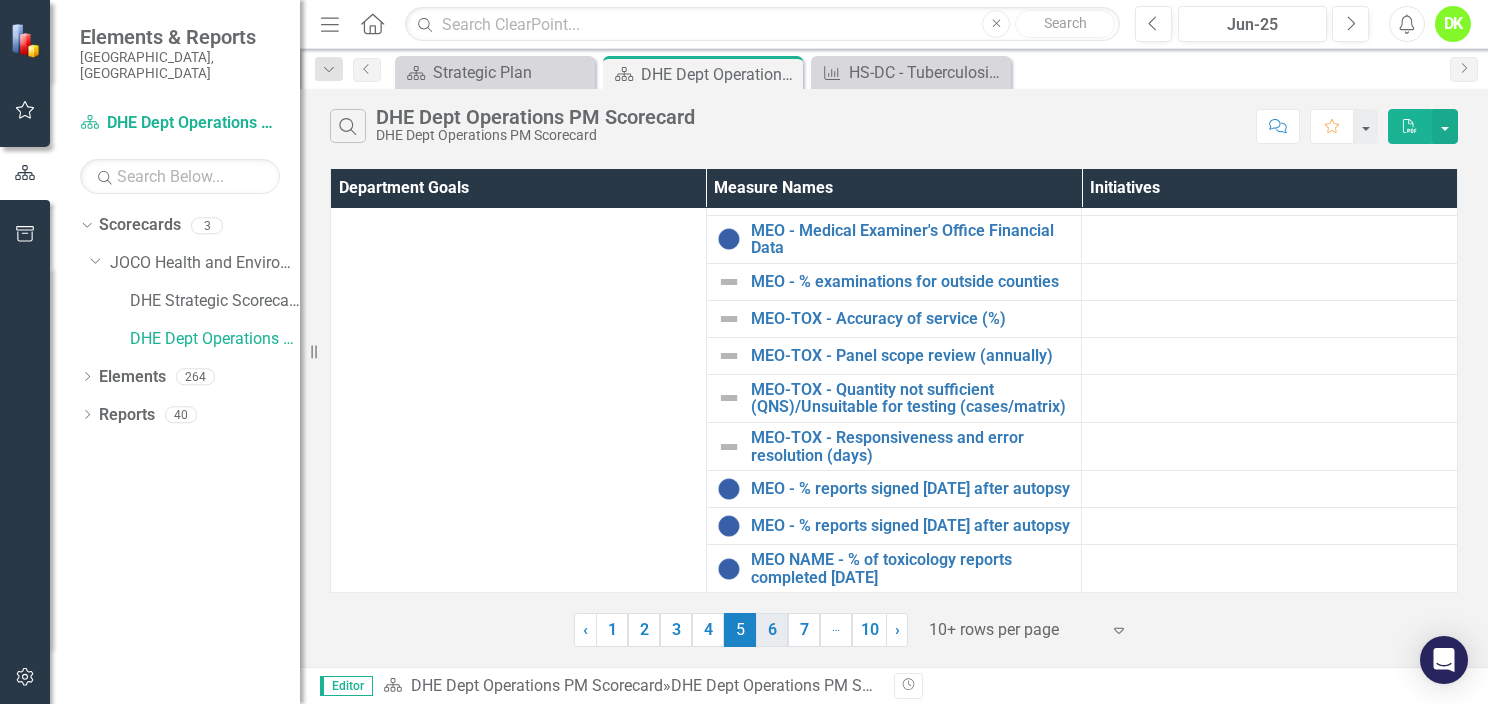 click on "6" at bounding box center (772, 630) 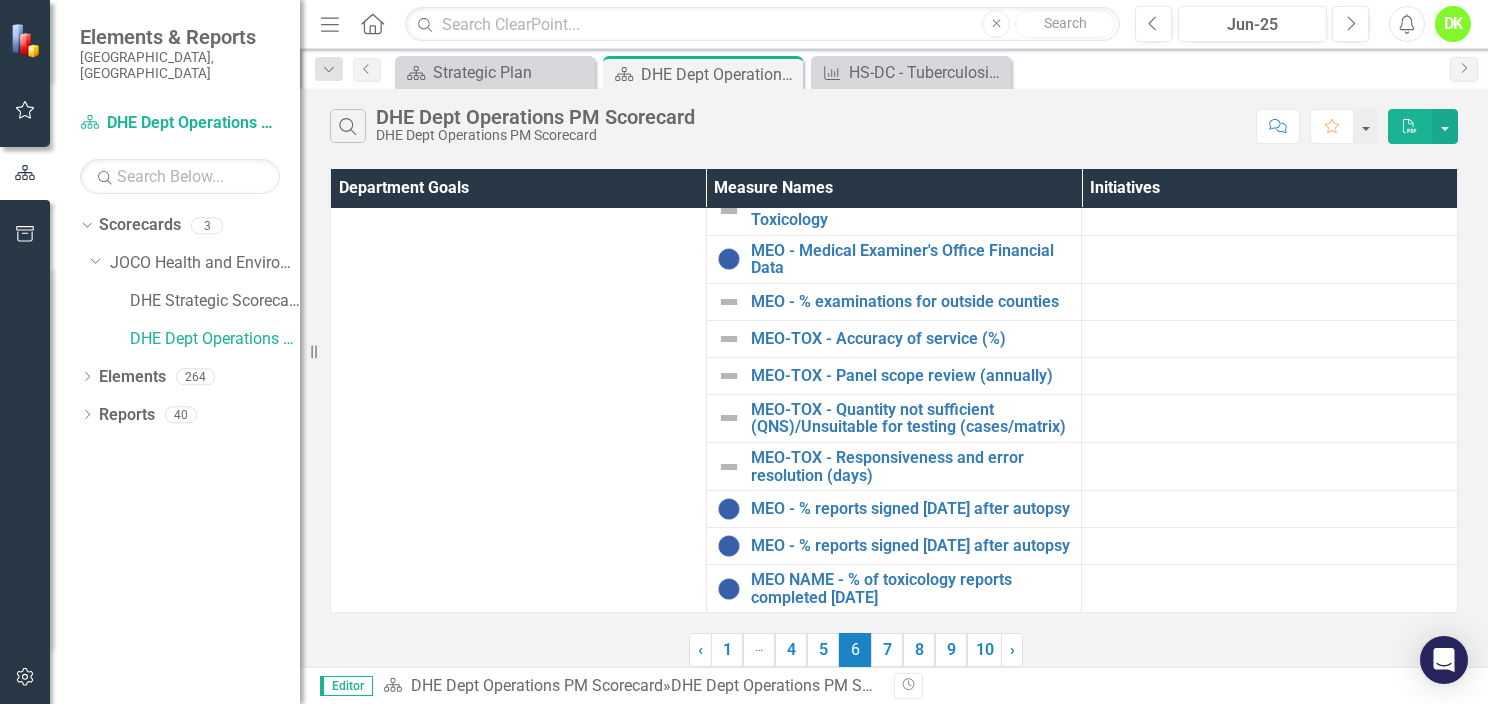 scroll, scrollTop: 0, scrollLeft: 0, axis: both 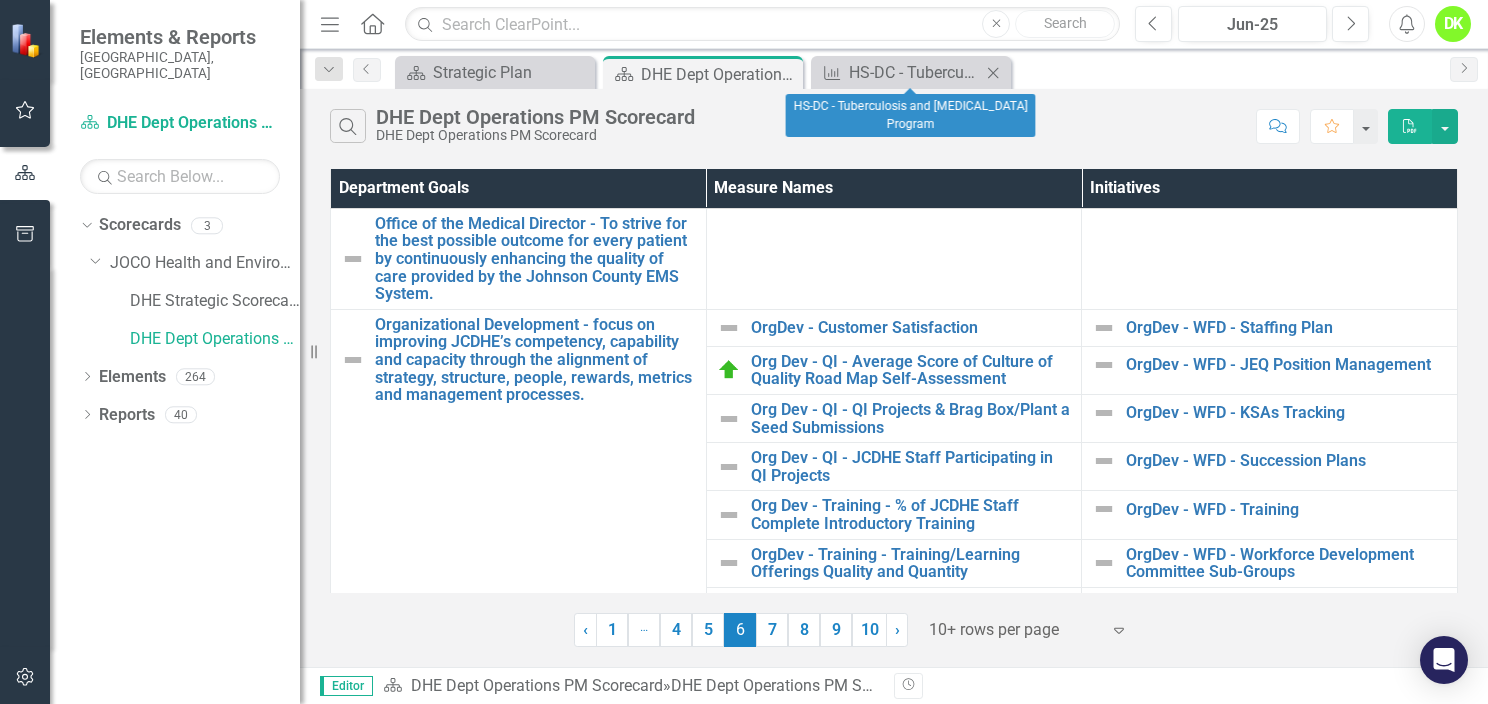 click 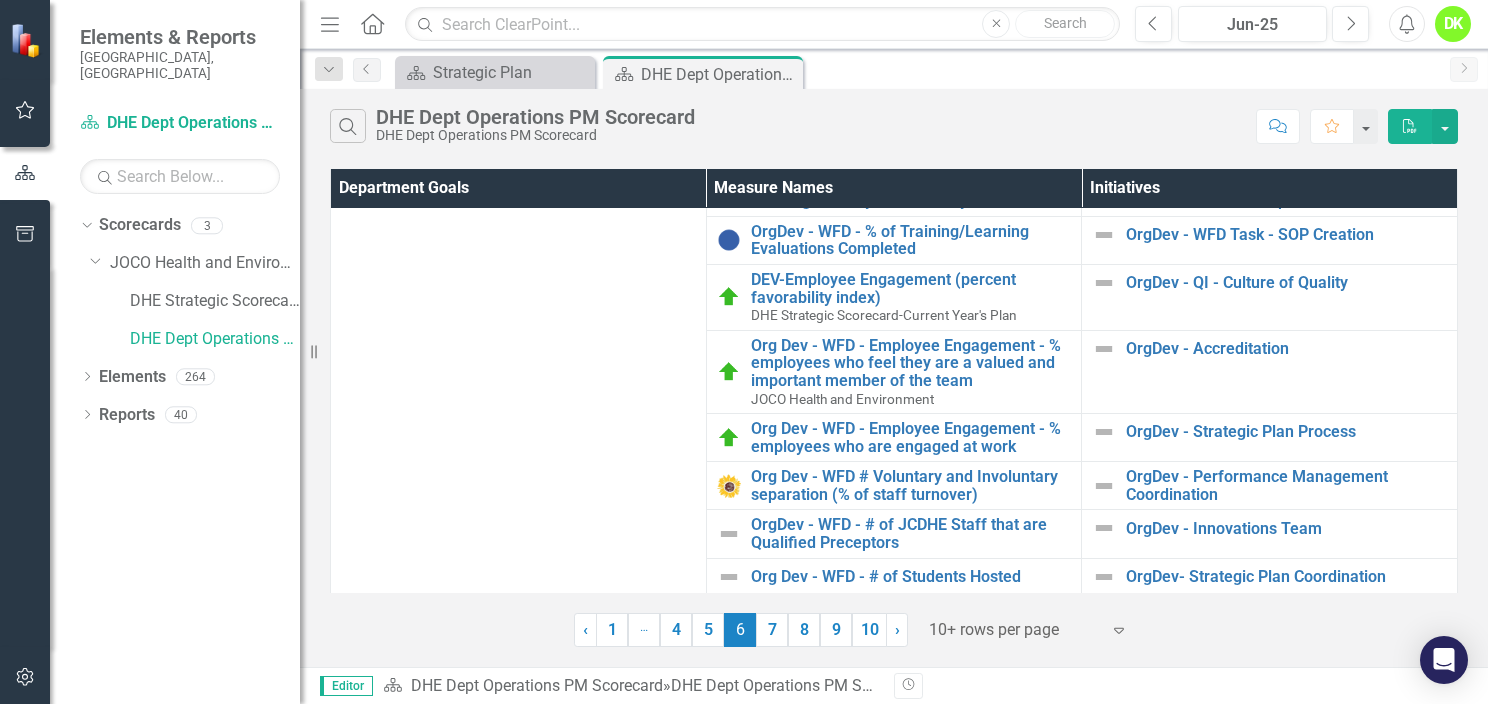 scroll, scrollTop: 456, scrollLeft: 0, axis: vertical 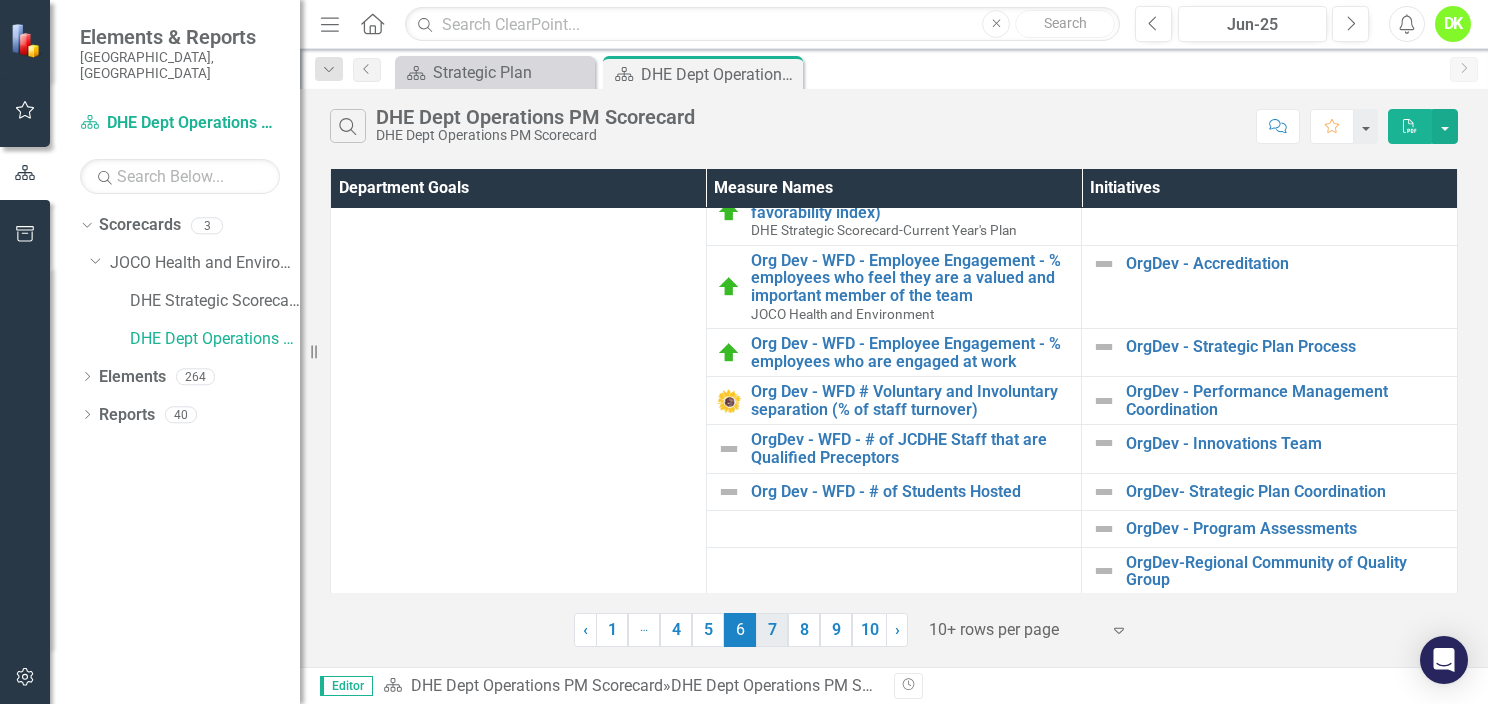 click on "7" at bounding box center [772, 630] 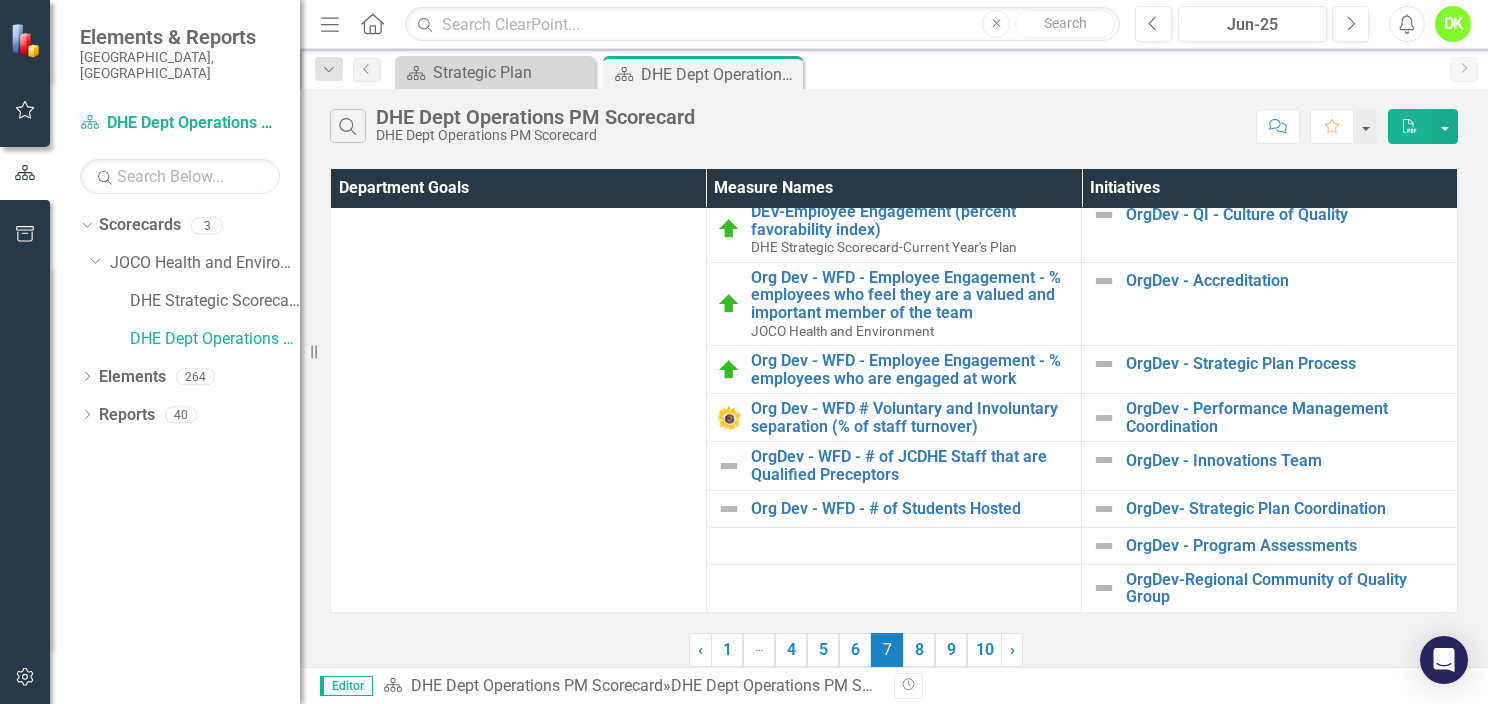 scroll, scrollTop: 0, scrollLeft: 0, axis: both 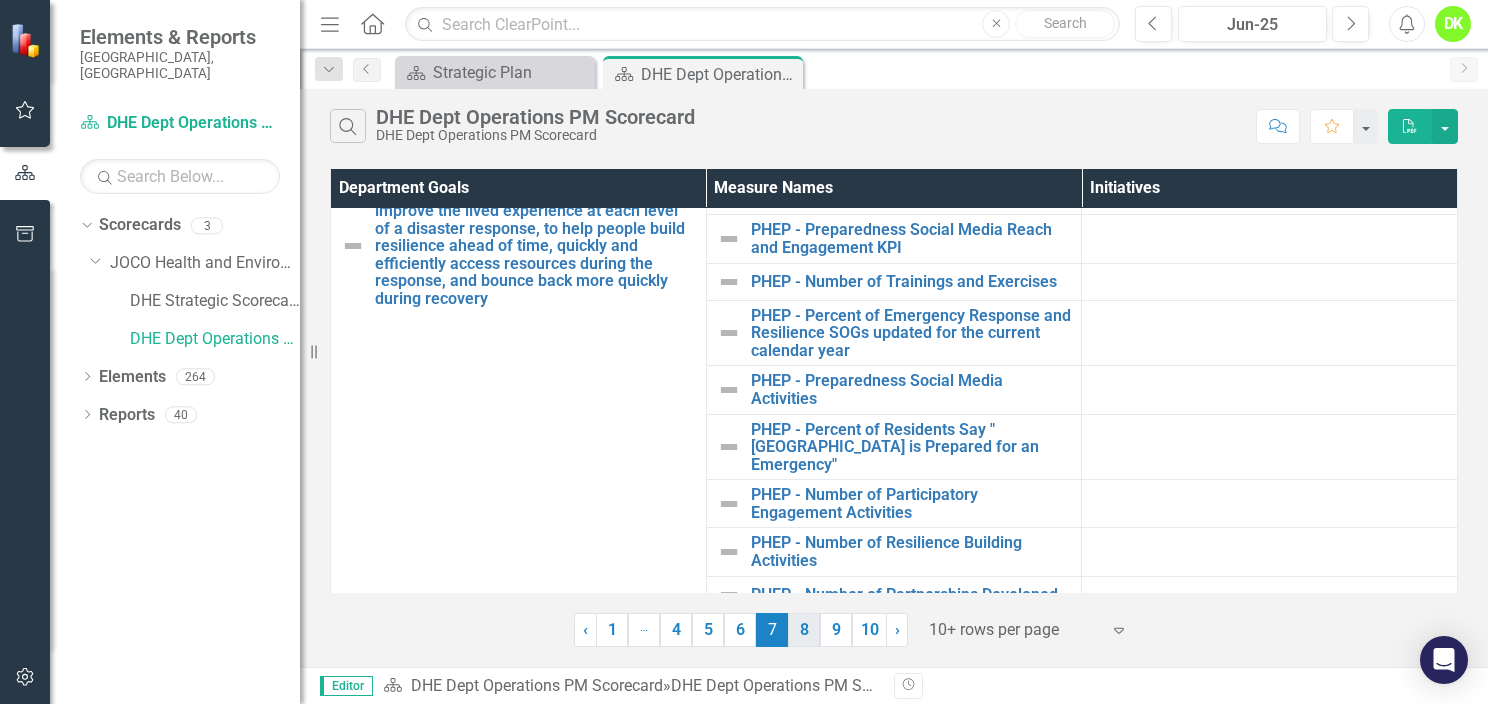 click on "8" at bounding box center (804, 630) 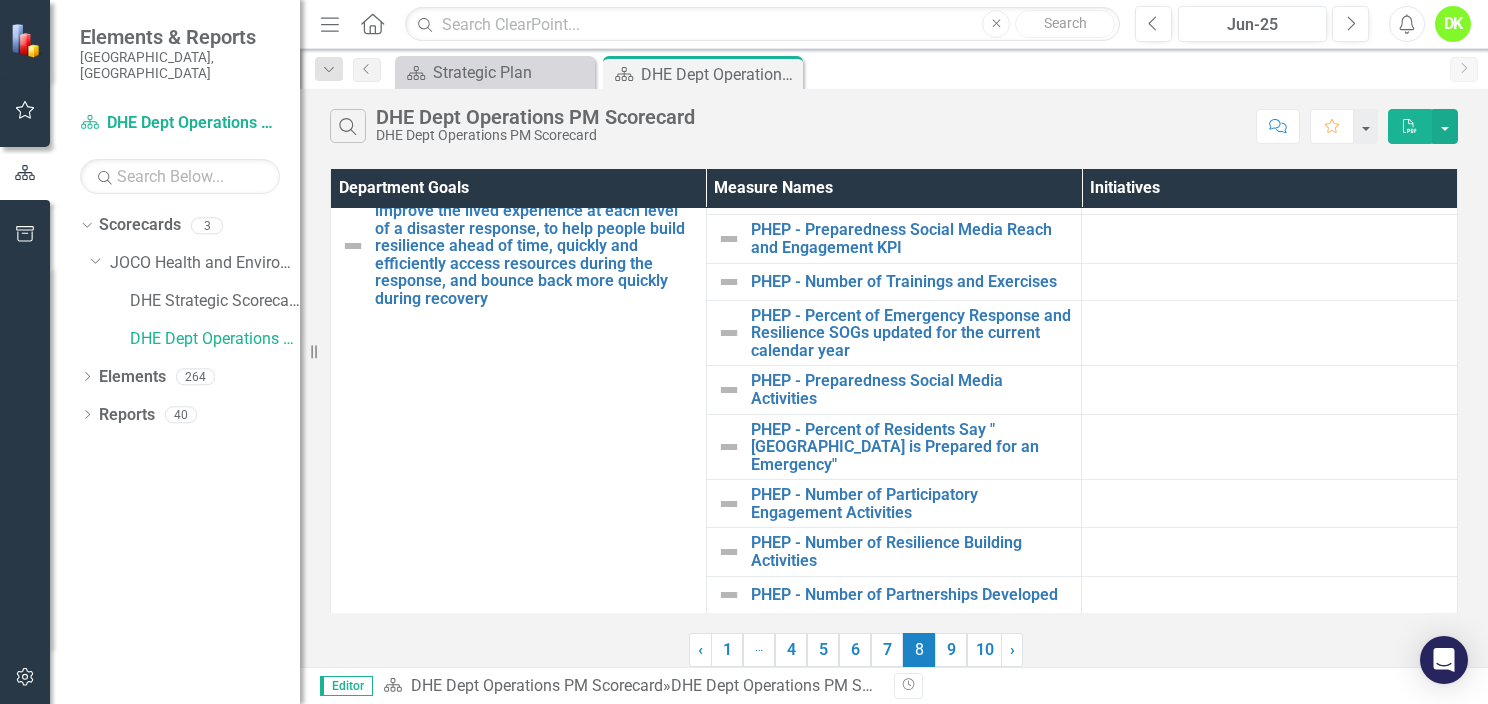 scroll, scrollTop: 0, scrollLeft: 0, axis: both 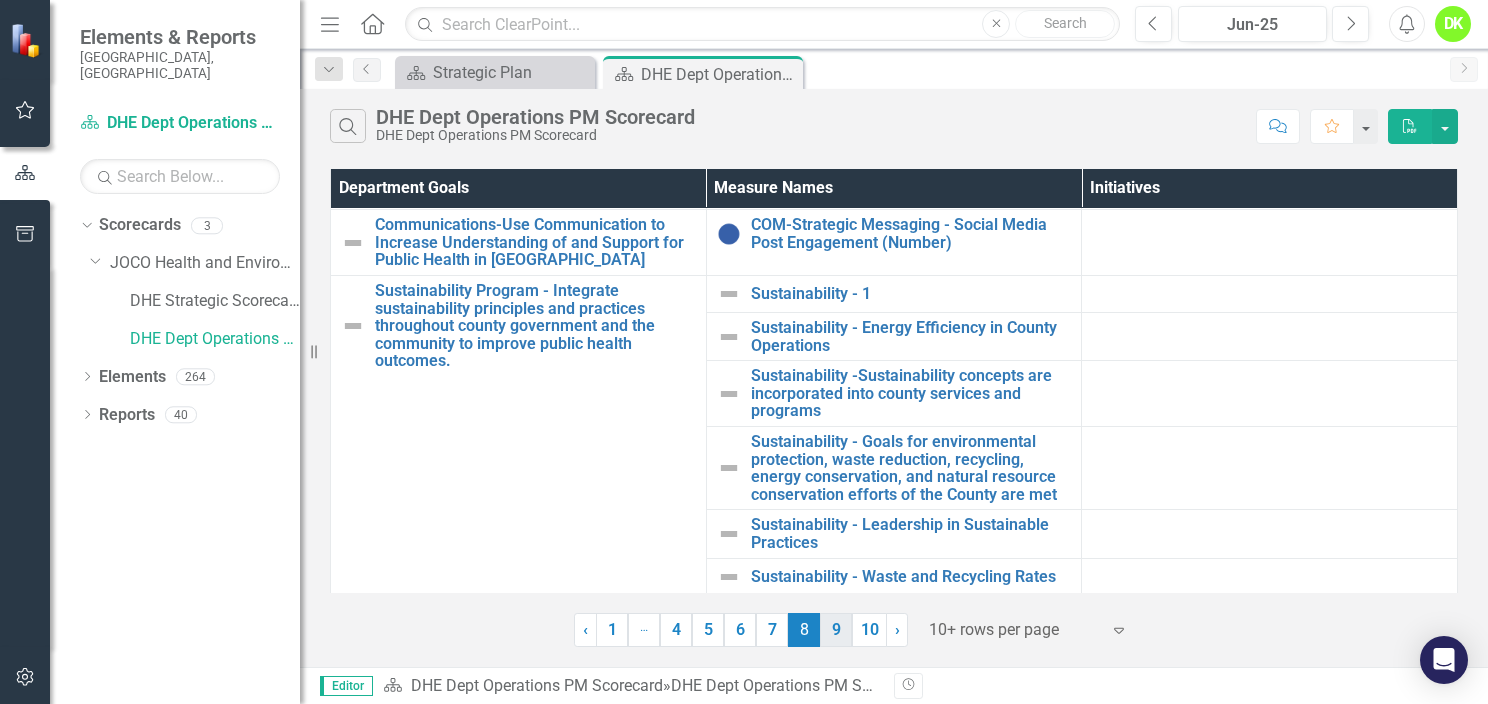 click on "9" at bounding box center [836, 630] 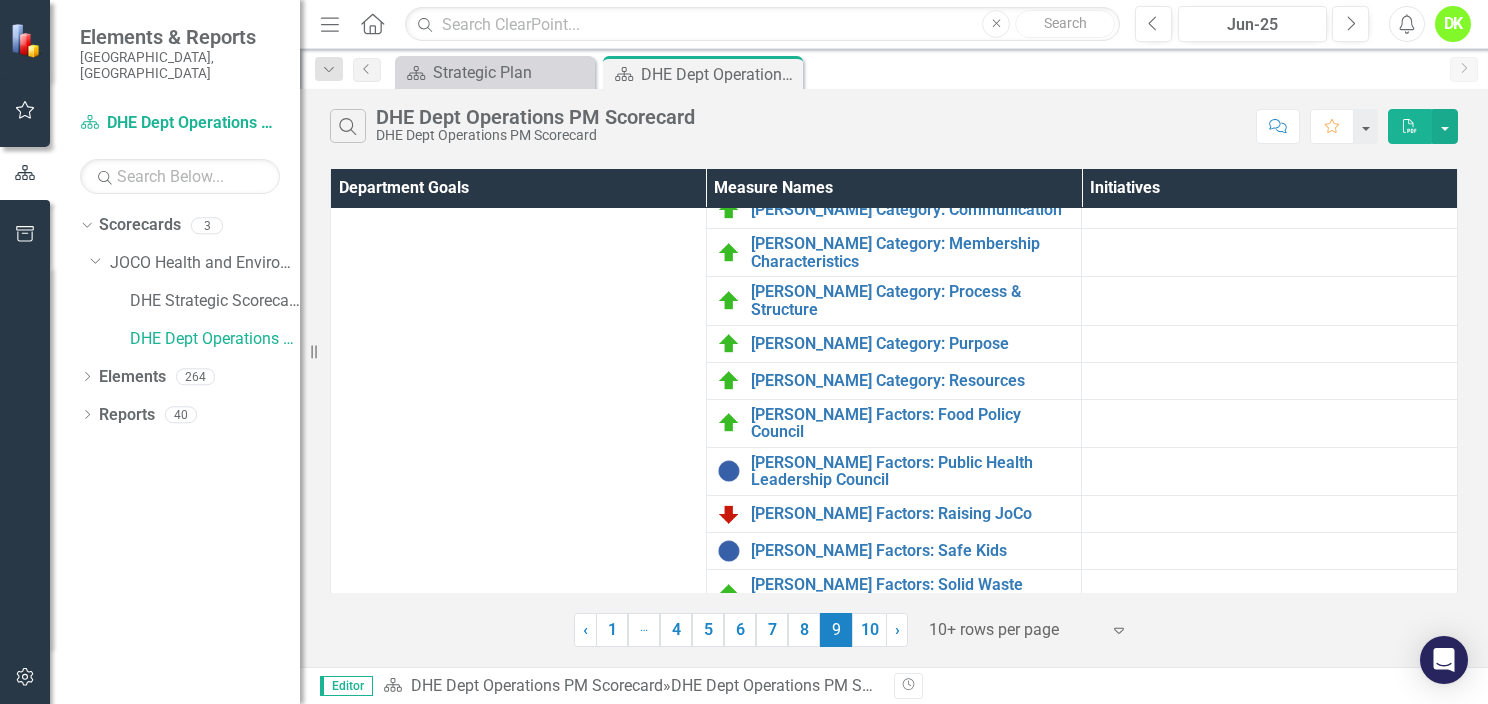 scroll, scrollTop: 101, scrollLeft: 0, axis: vertical 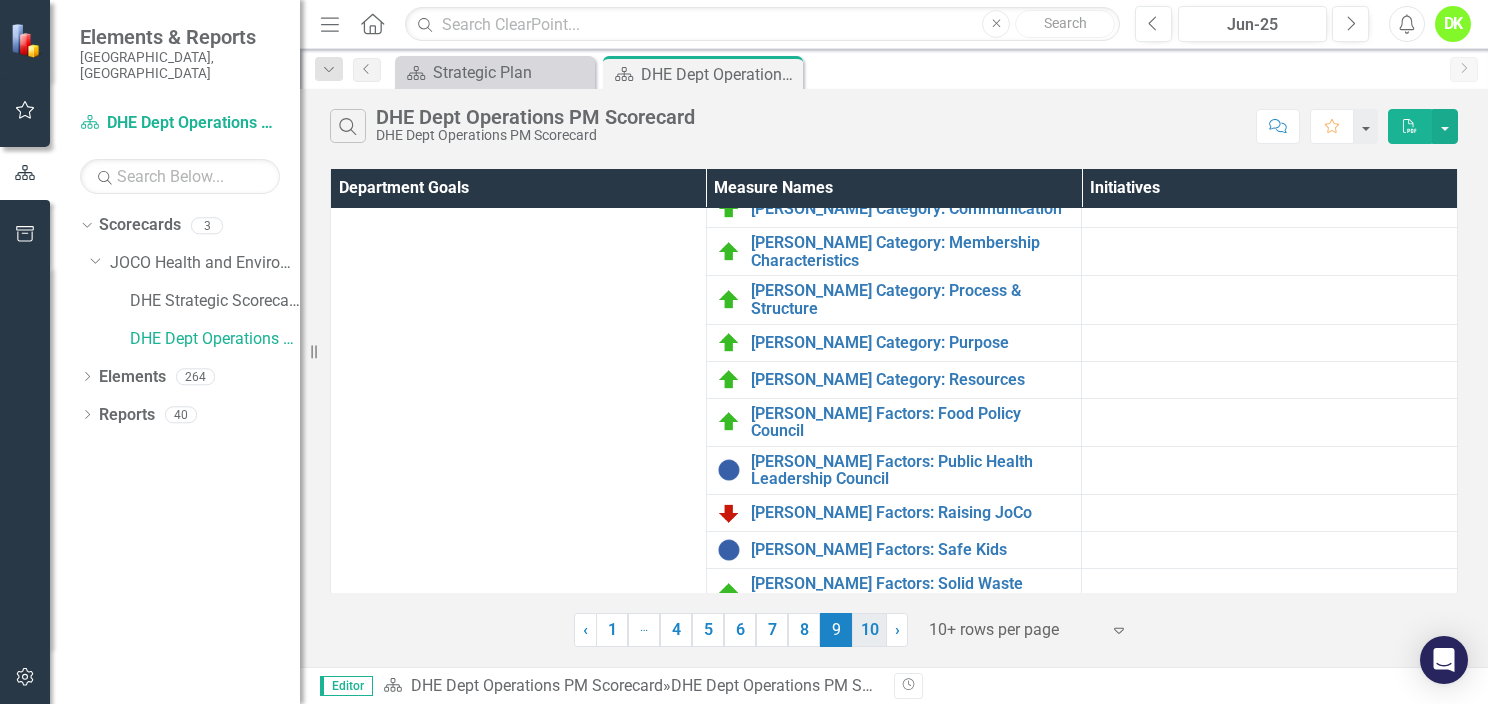 click on "10" at bounding box center (869, 630) 